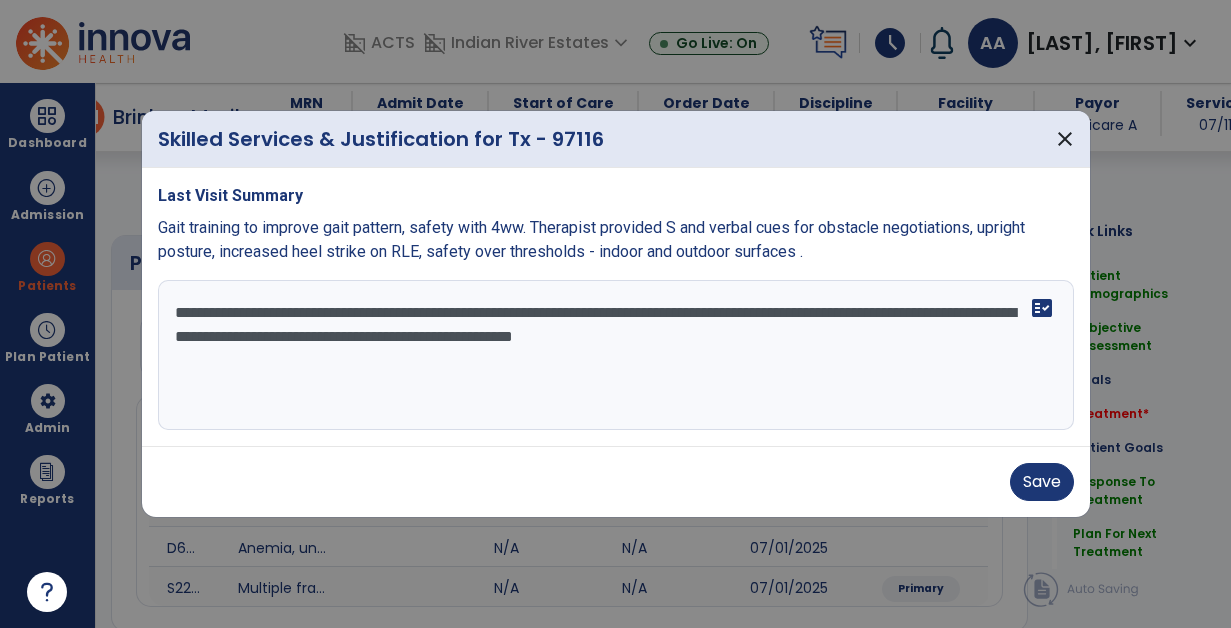 select on "*" 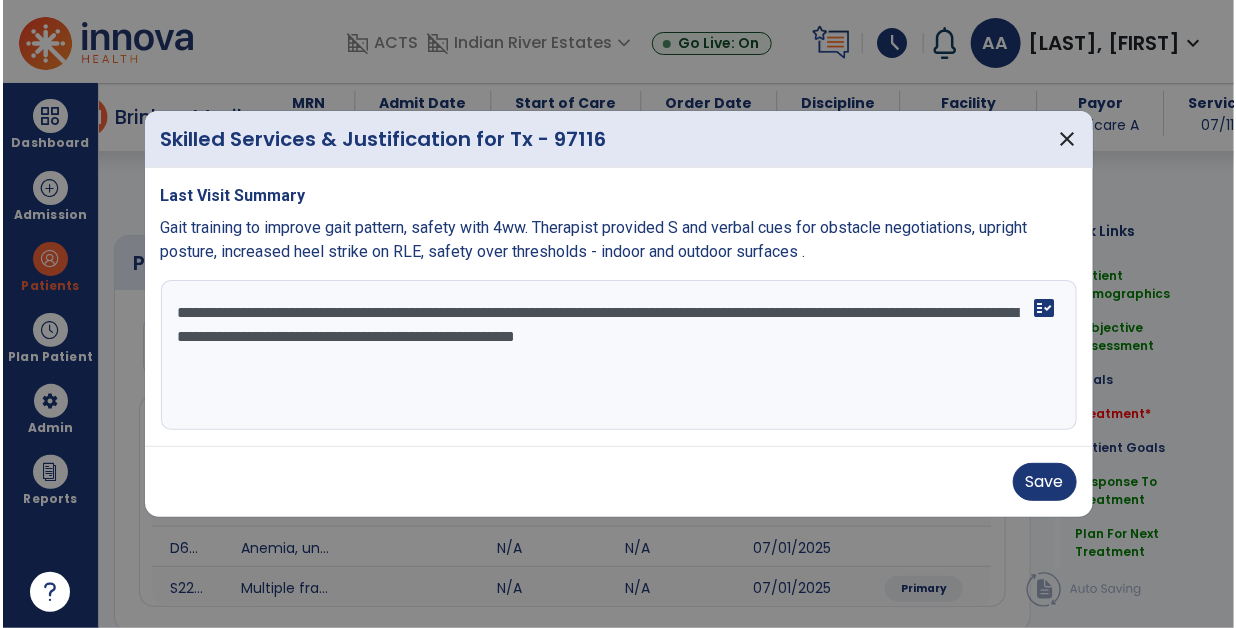 scroll, scrollTop: 1281, scrollLeft: 0, axis: vertical 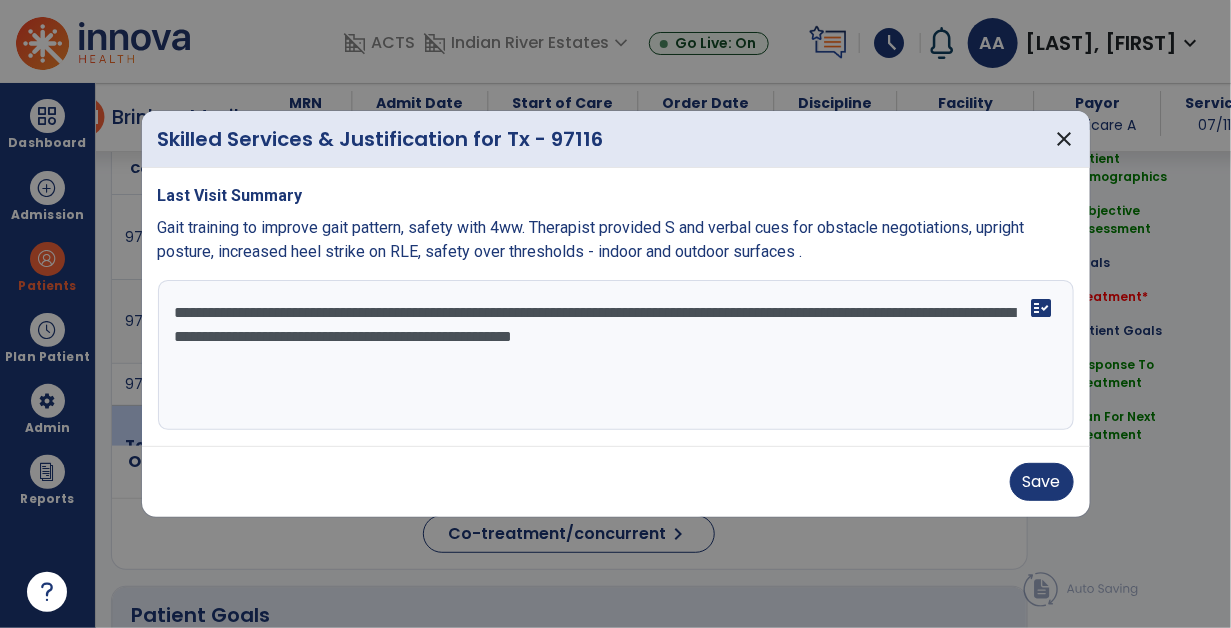 click on "**********" at bounding box center [616, 355] 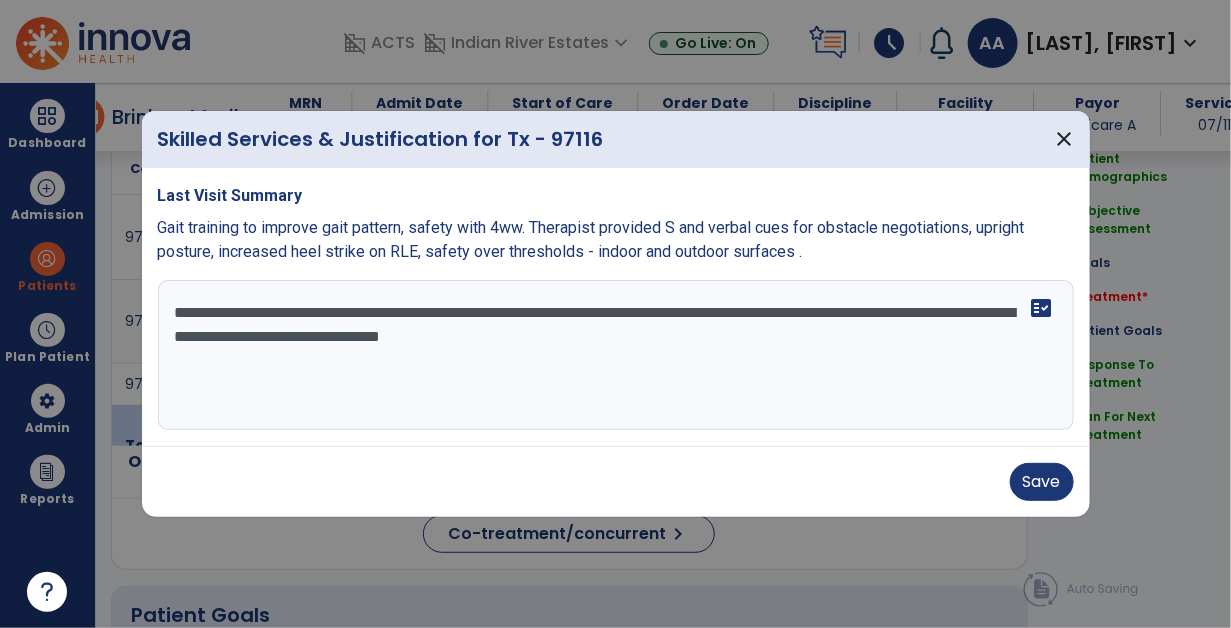 click on "**********" at bounding box center (616, 355) 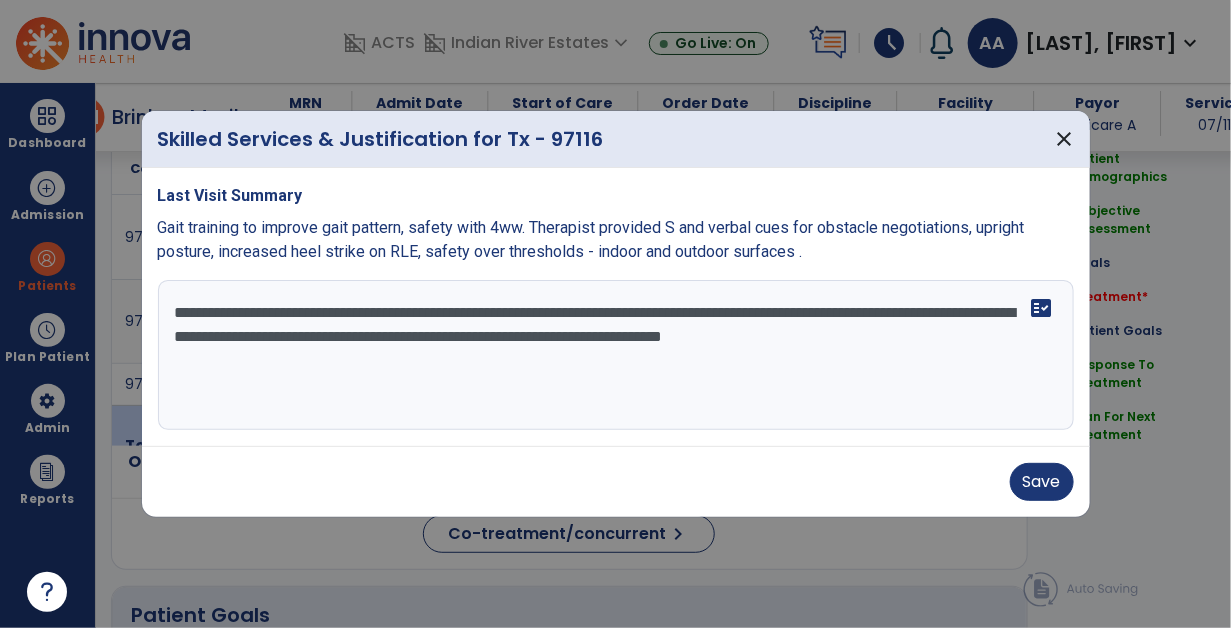 click on "**********" at bounding box center (616, 355) 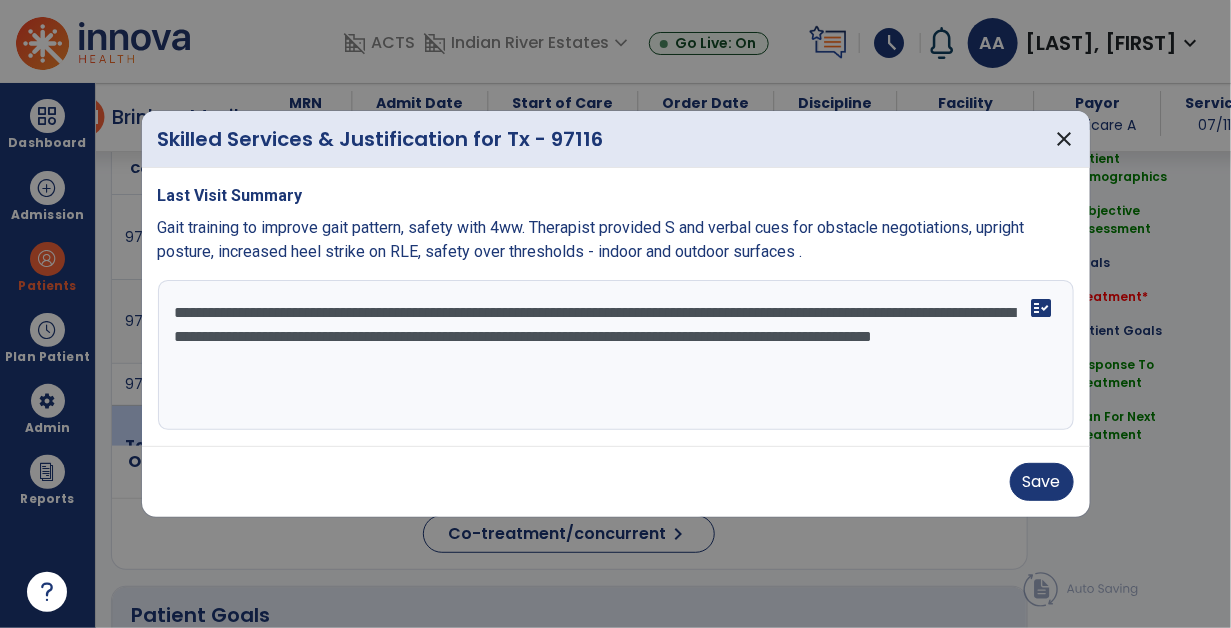 click on "**********" at bounding box center (616, 355) 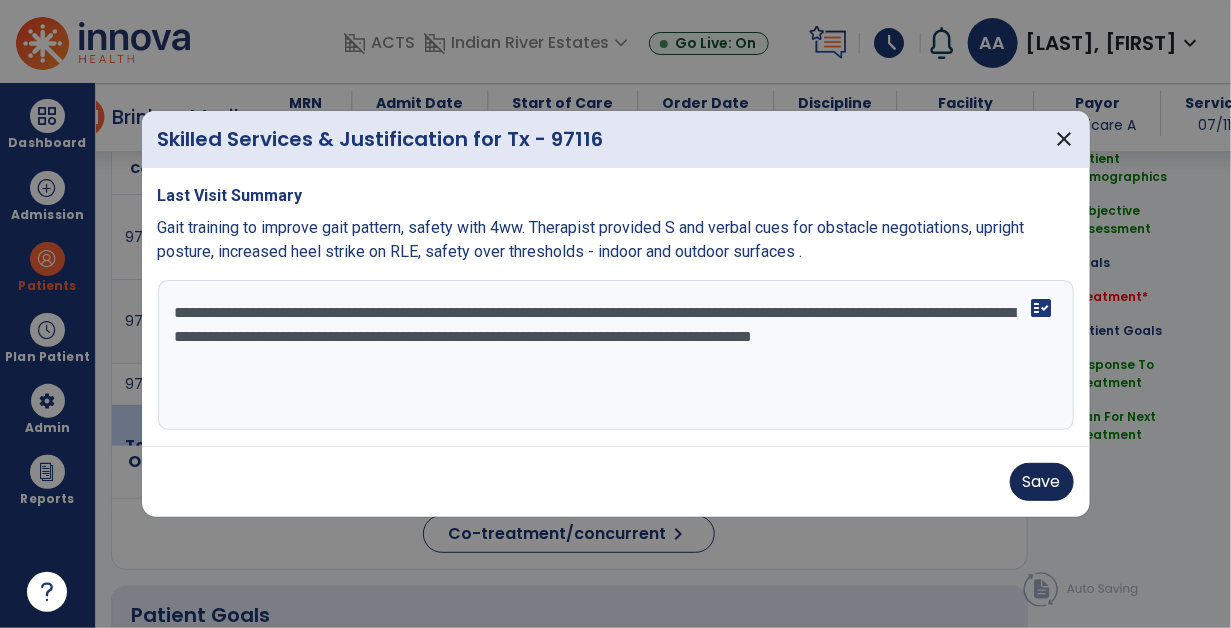 type on "**********" 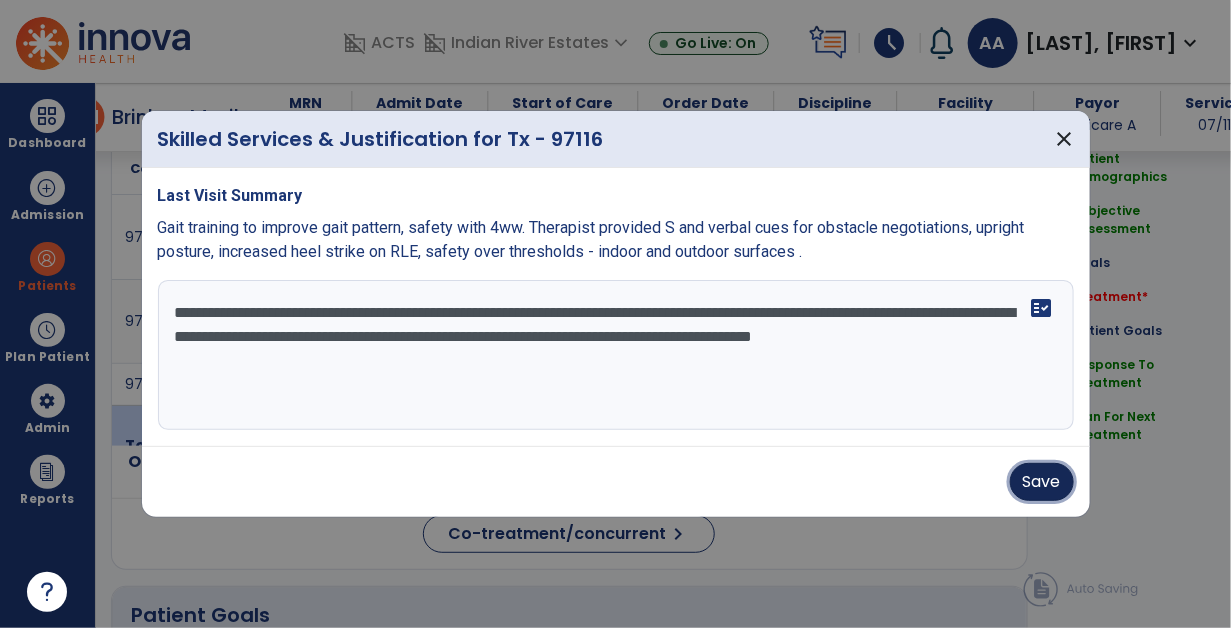 click on "Save" at bounding box center (1042, 482) 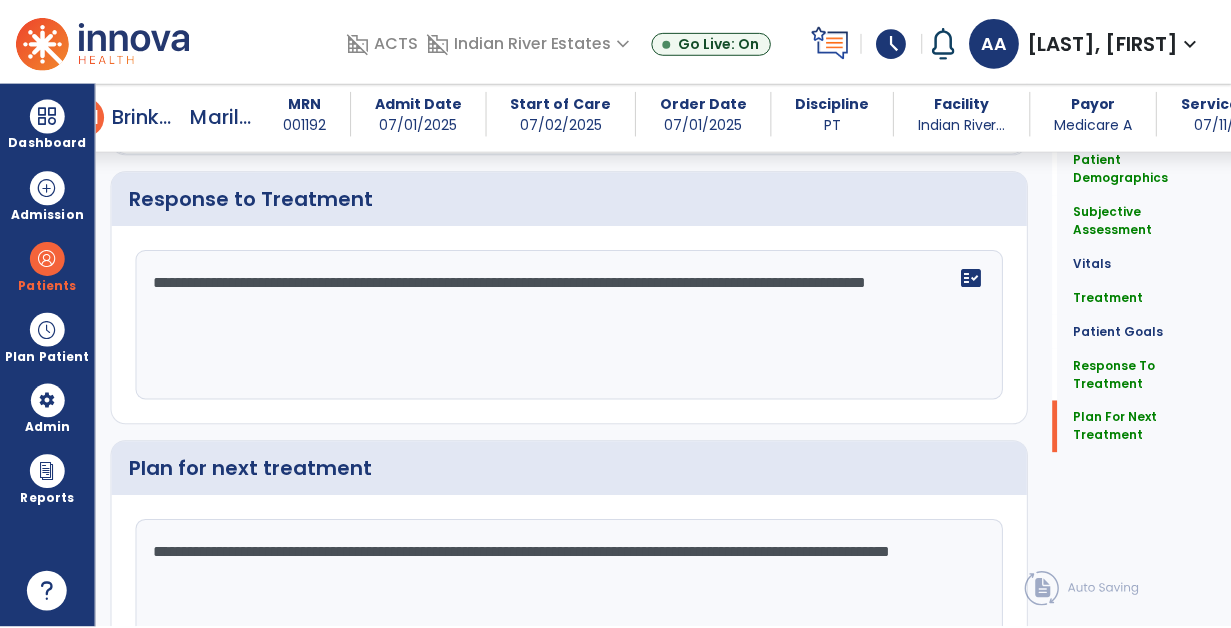 scroll, scrollTop: 3878, scrollLeft: 0, axis: vertical 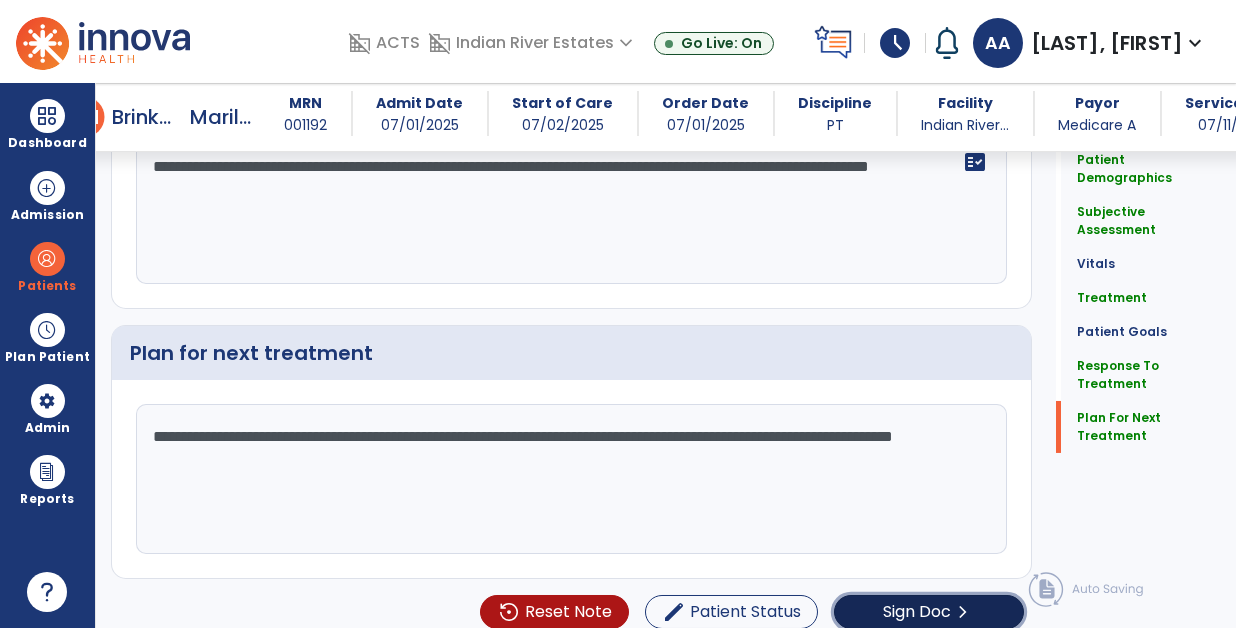 click on "Sign Doc" 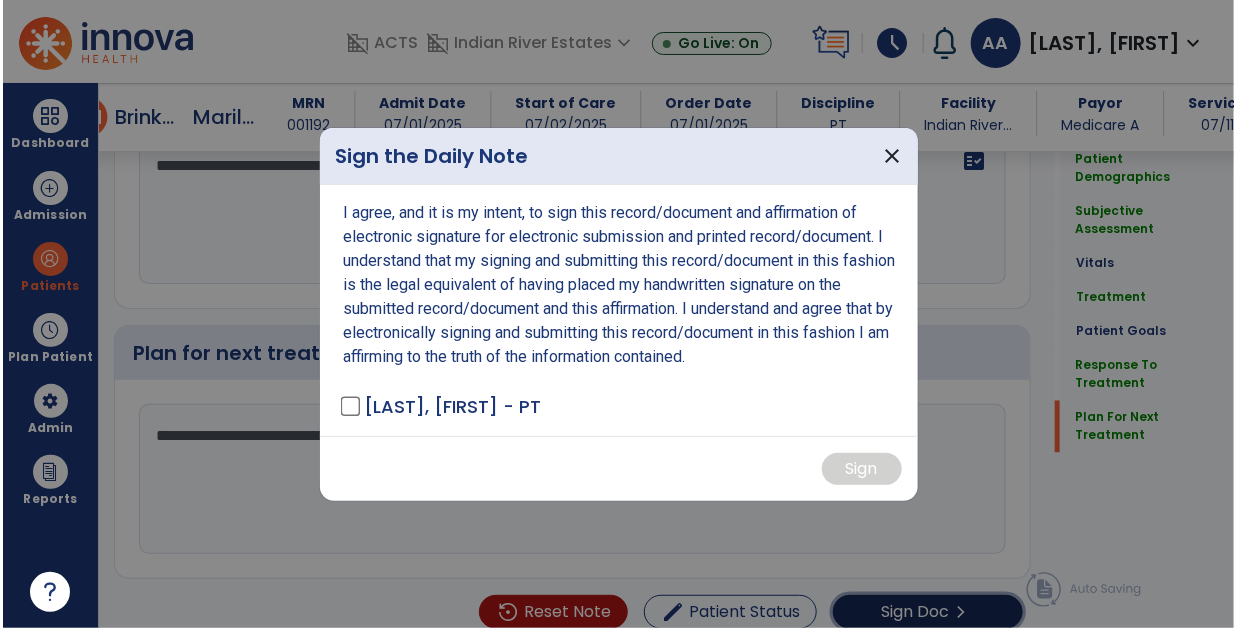 scroll, scrollTop: 3878, scrollLeft: 0, axis: vertical 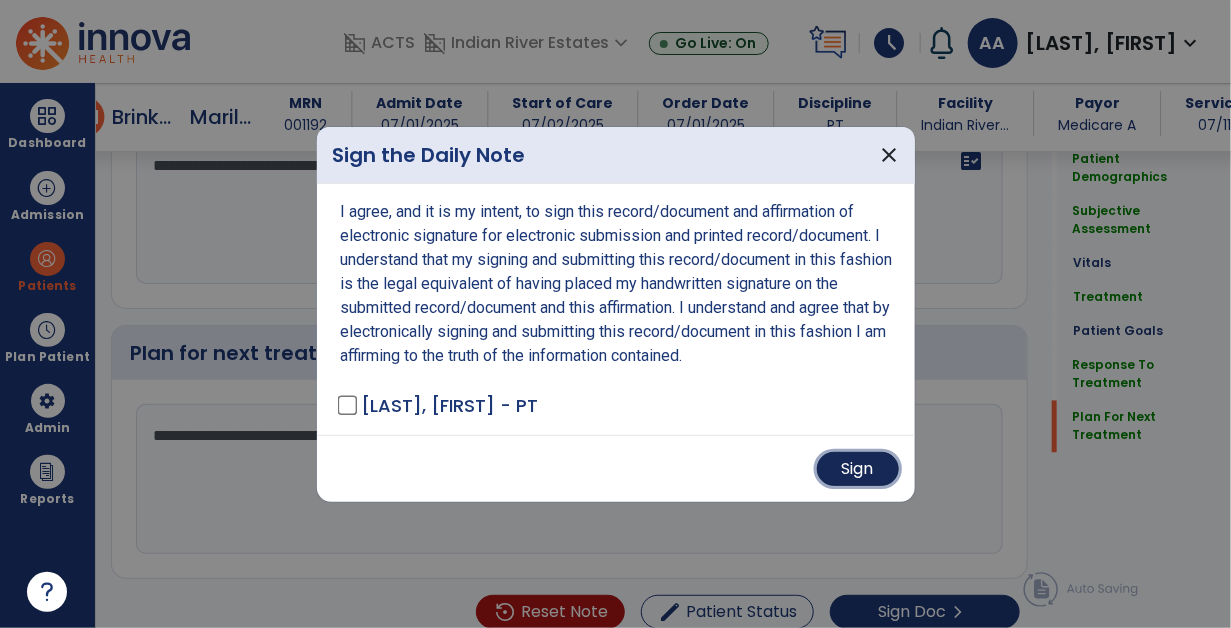 click on "Sign" at bounding box center [858, 469] 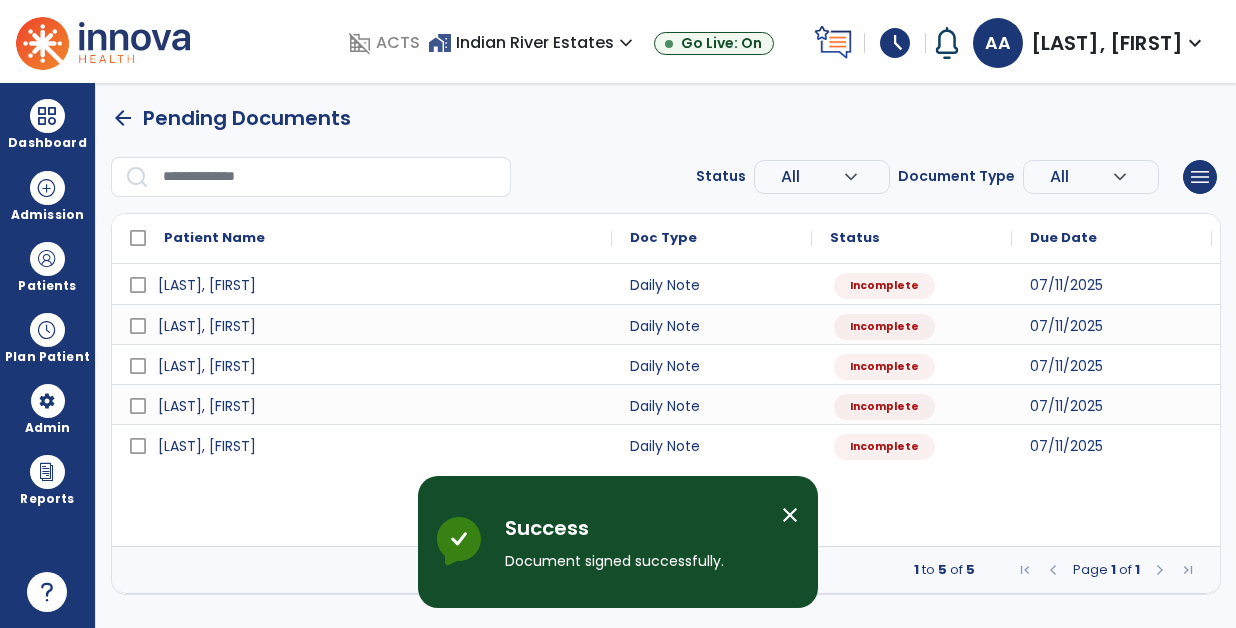 scroll, scrollTop: 0, scrollLeft: 0, axis: both 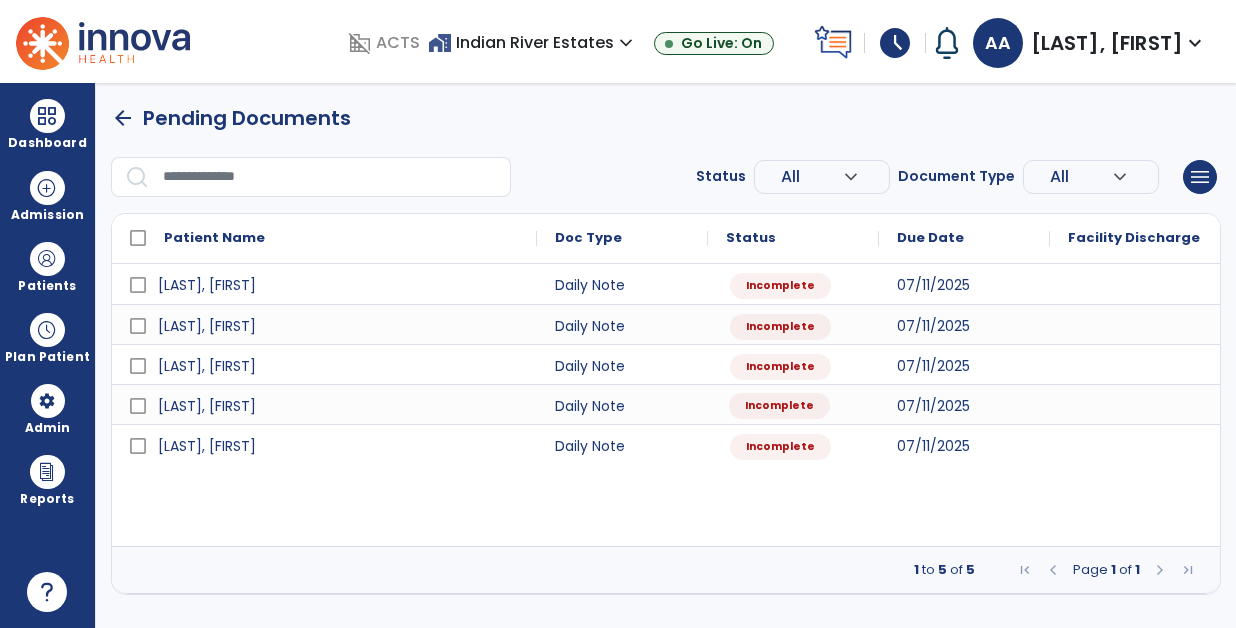 click on "Incomplete" at bounding box center (779, 406) 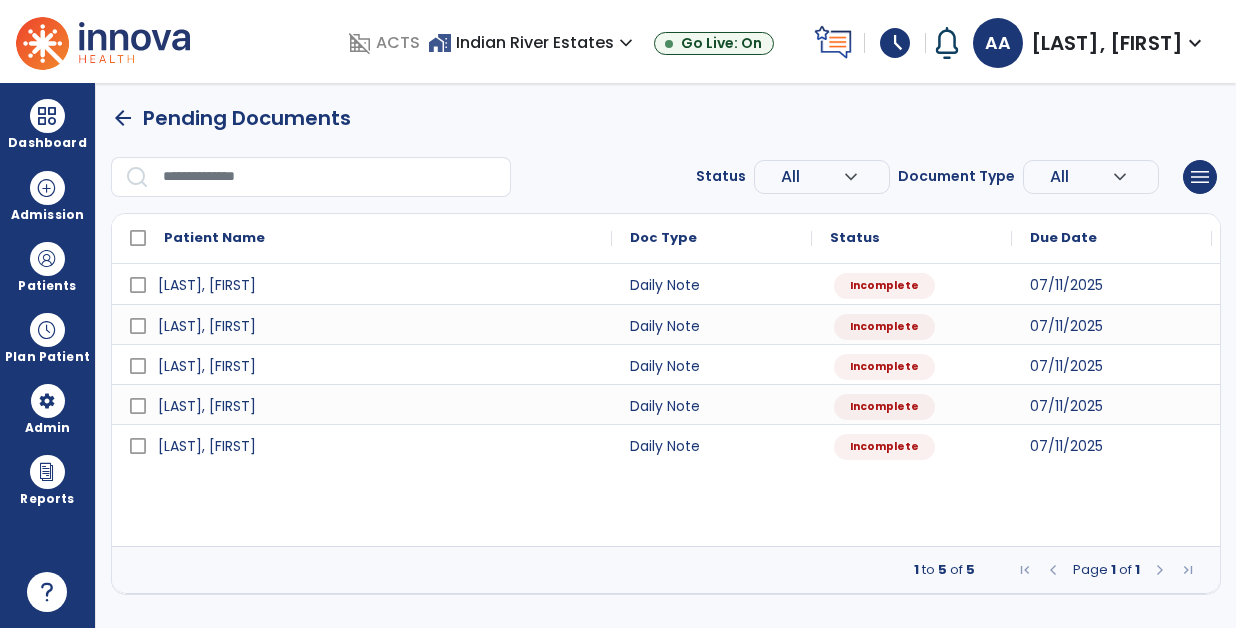 select on "*" 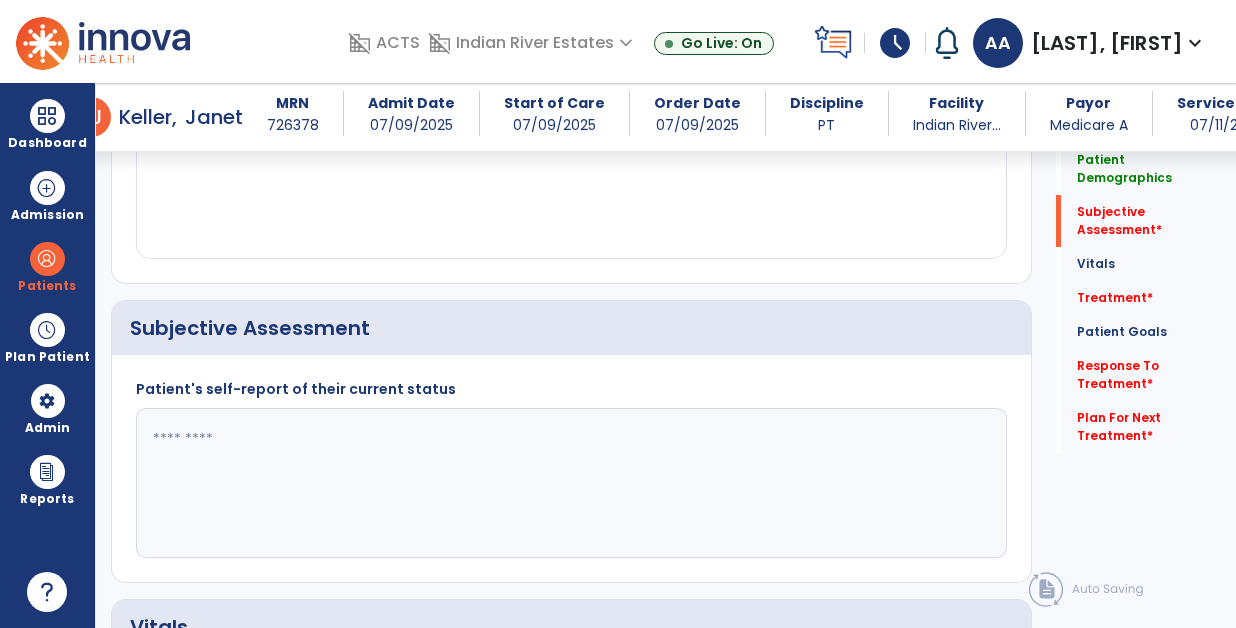 scroll, scrollTop: 357, scrollLeft: 0, axis: vertical 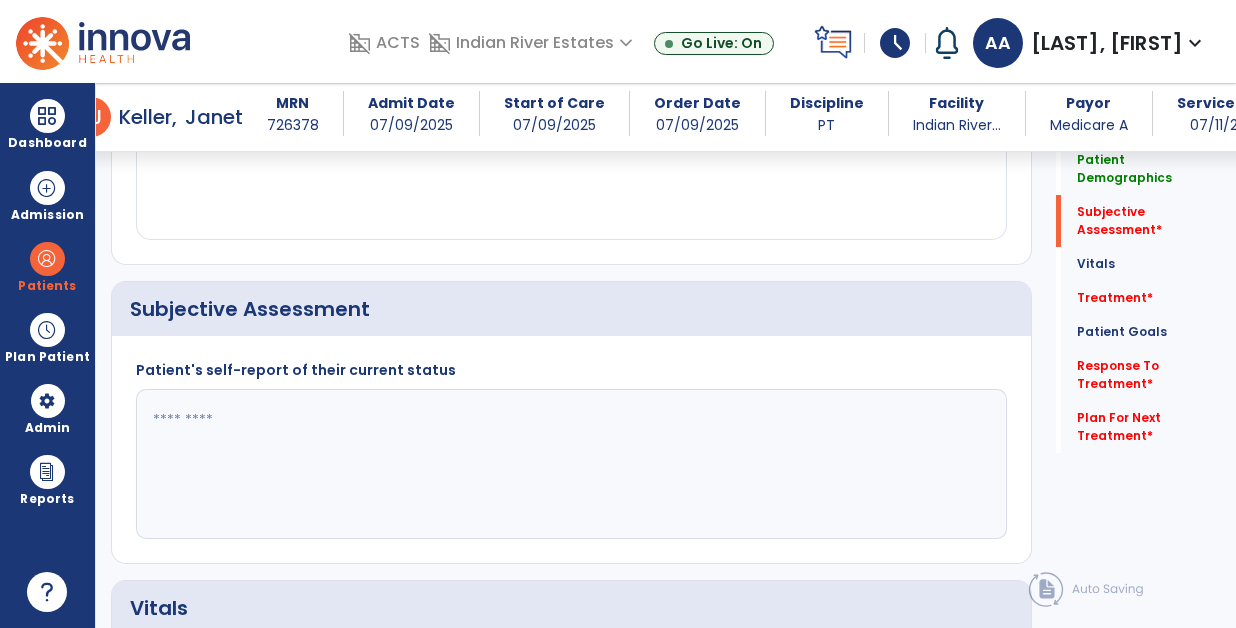 click 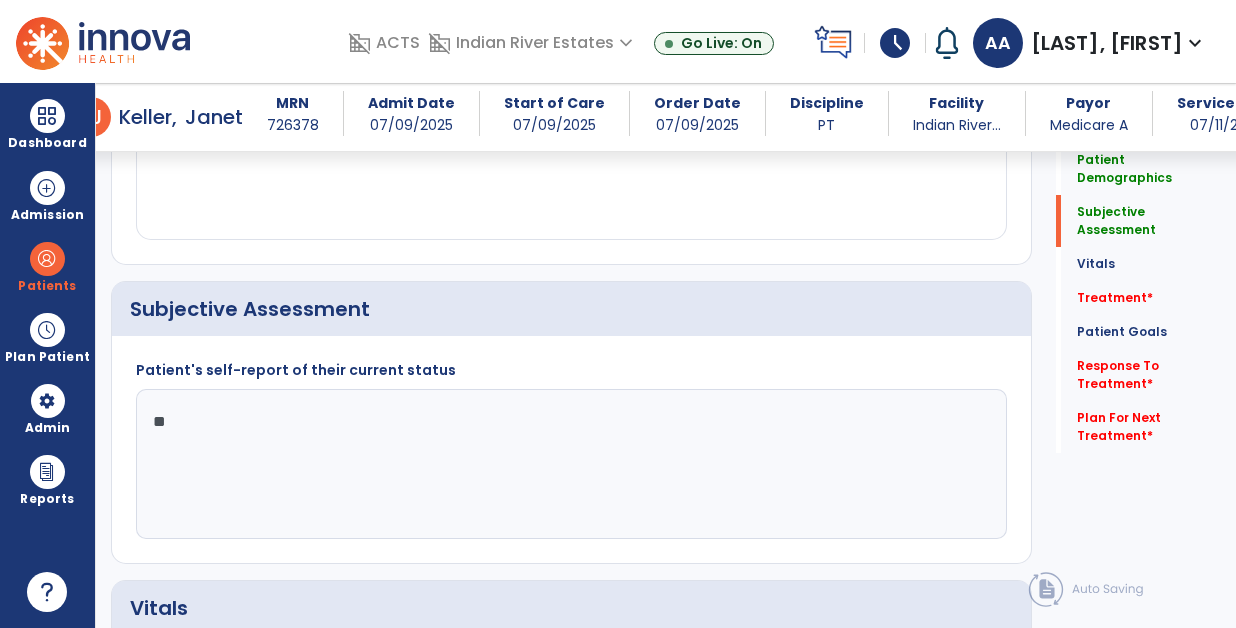 type on "*" 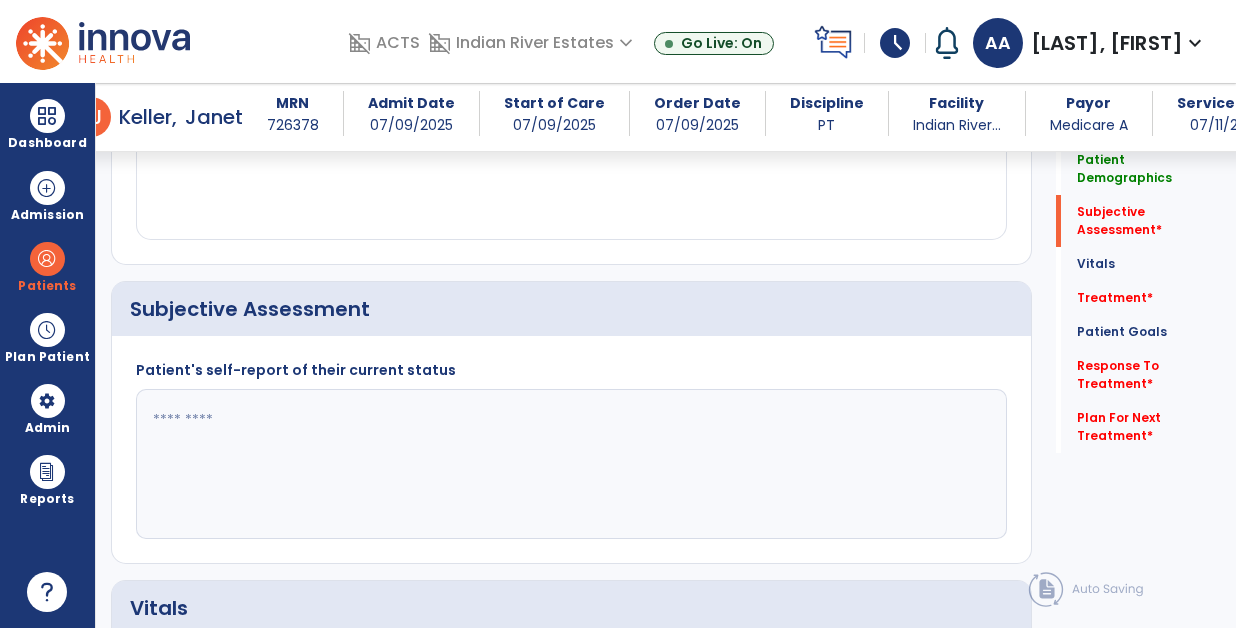 click 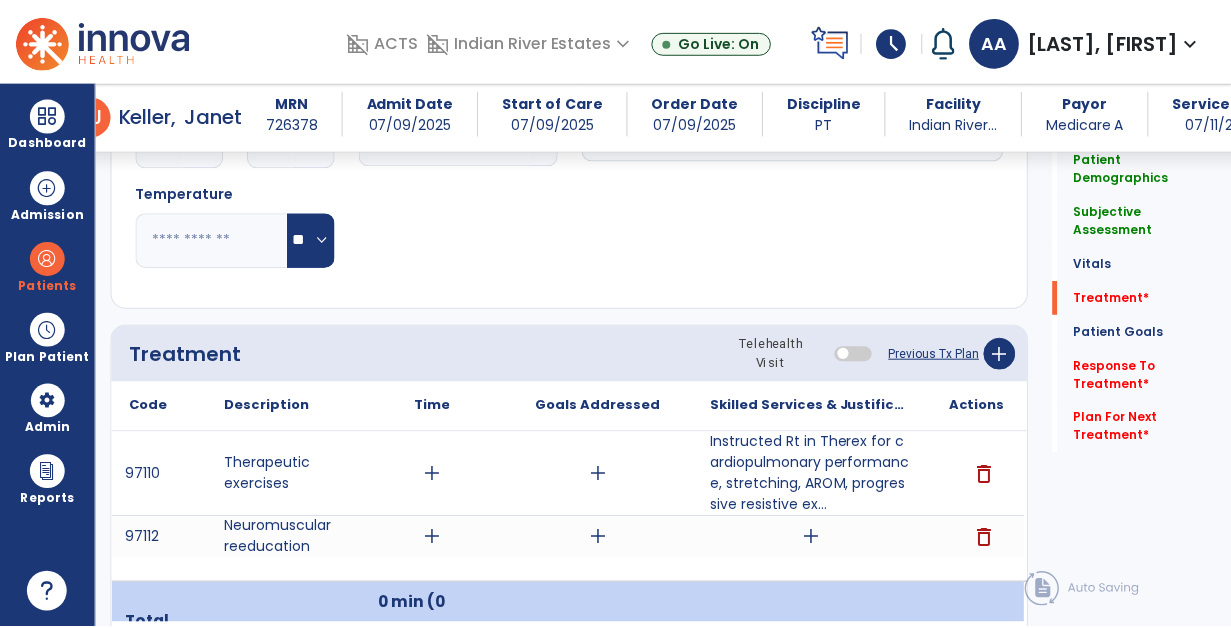 scroll, scrollTop: 1072, scrollLeft: 0, axis: vertical 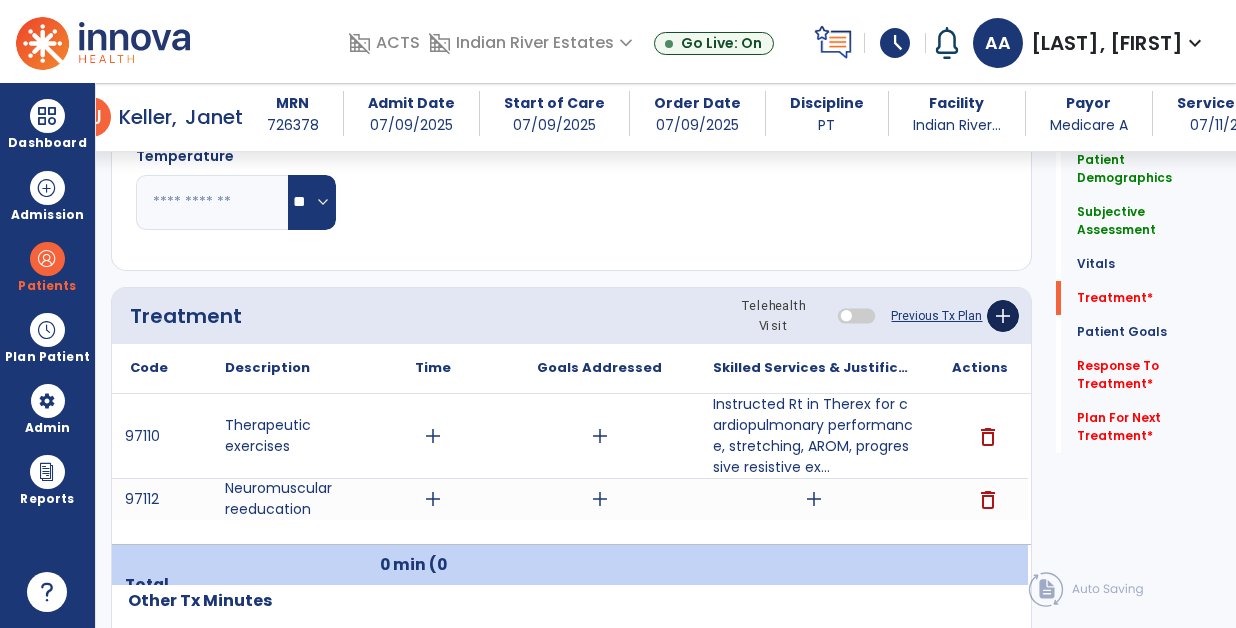 type on "**********" 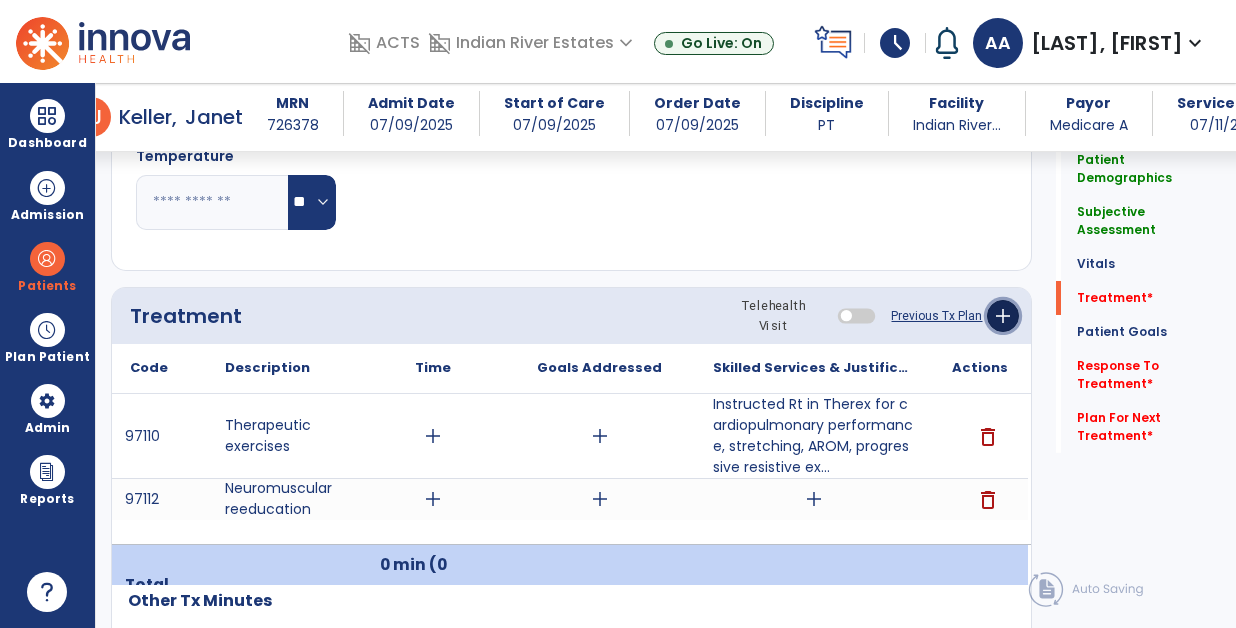 click on "add" 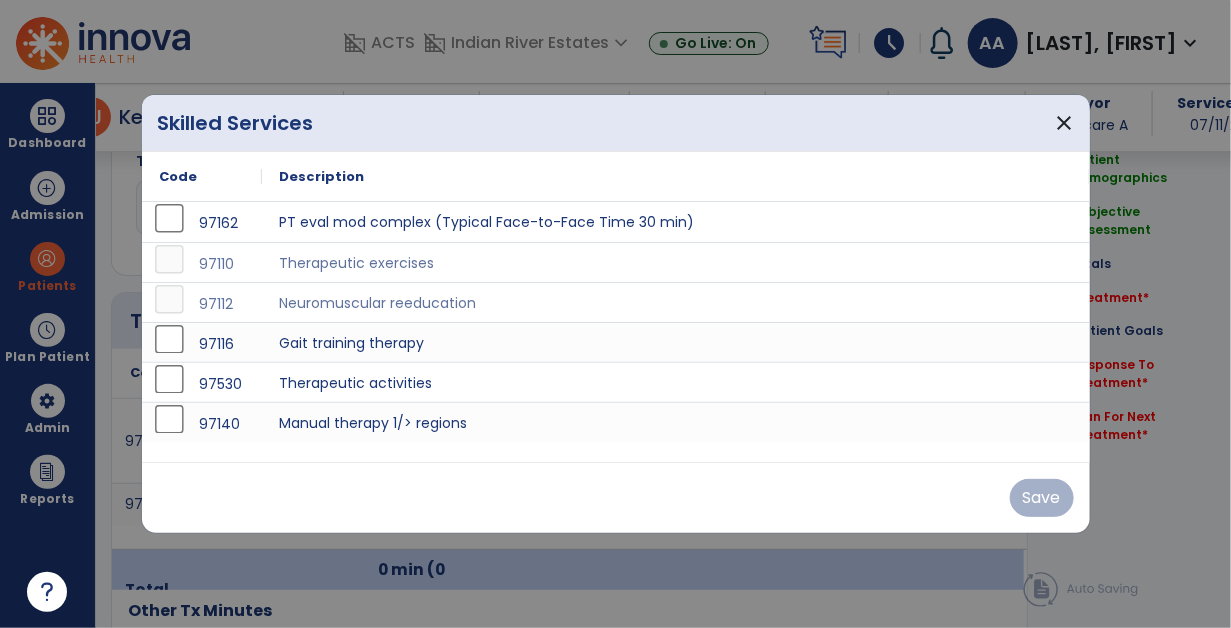 scroll, scrollTop: 1072, scrollLeft: 0, axis: vertical 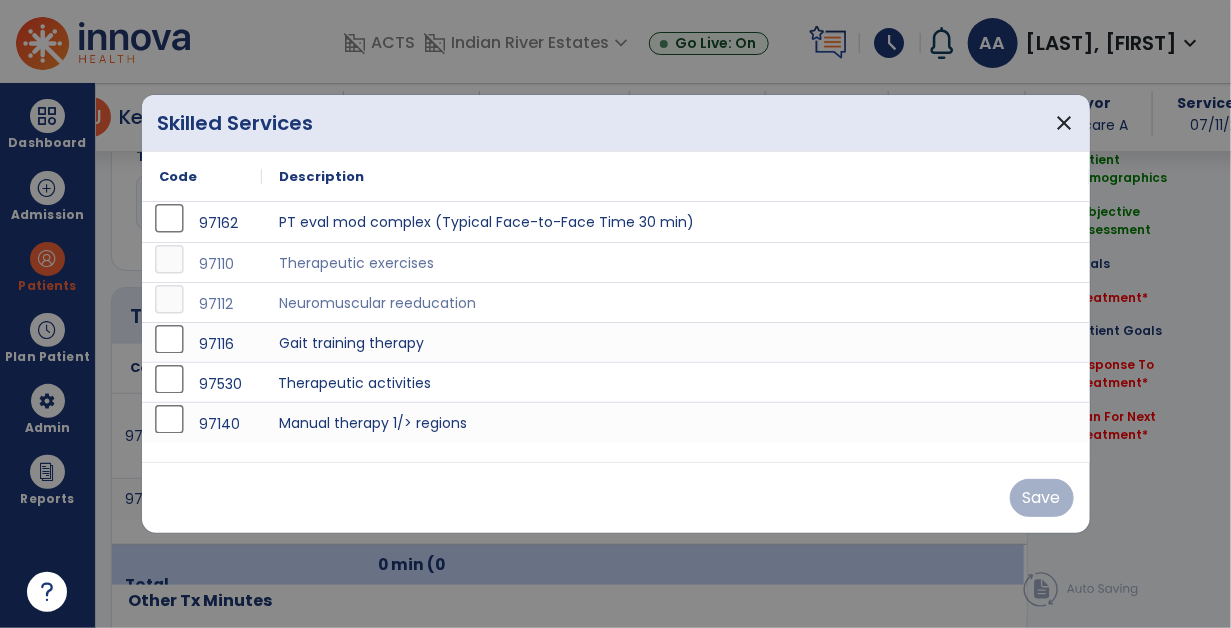 click on "Therapeutic activities" at bounding box center (676, 382) 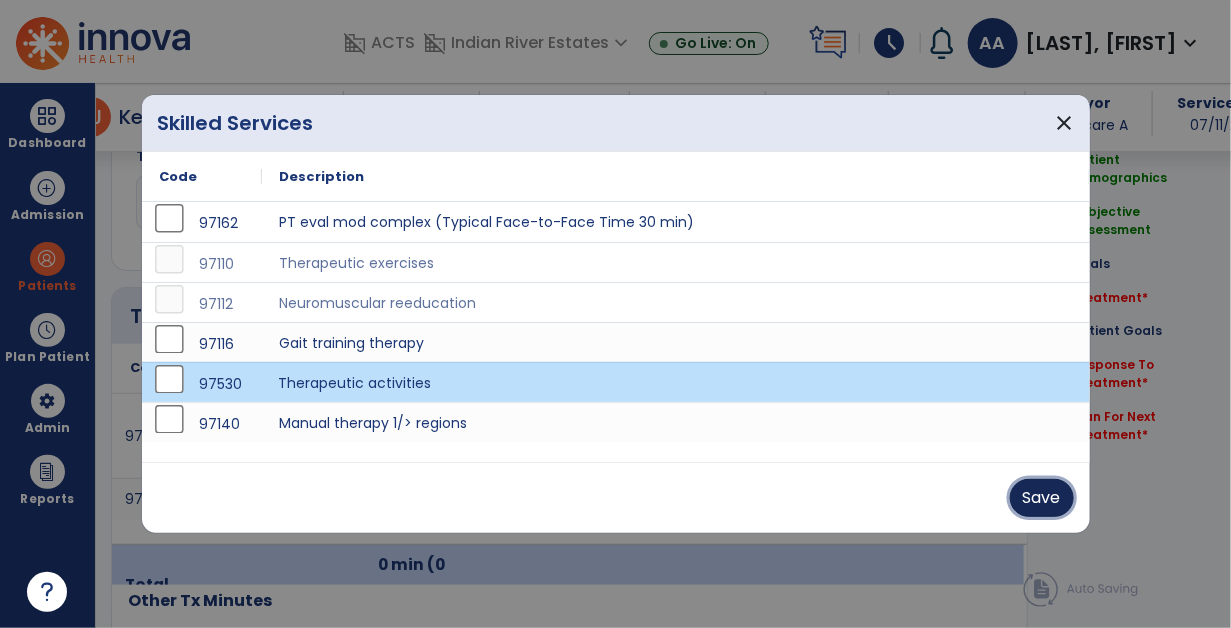 click on "Save" at bounding box center [1042, 498] 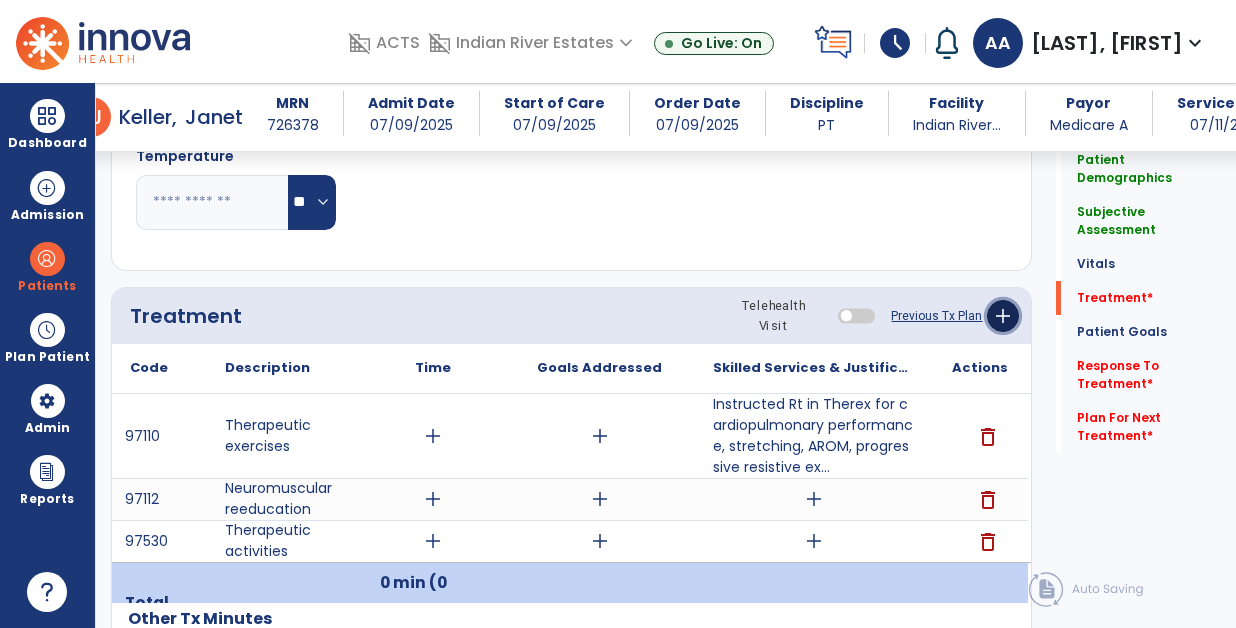 click on "add" 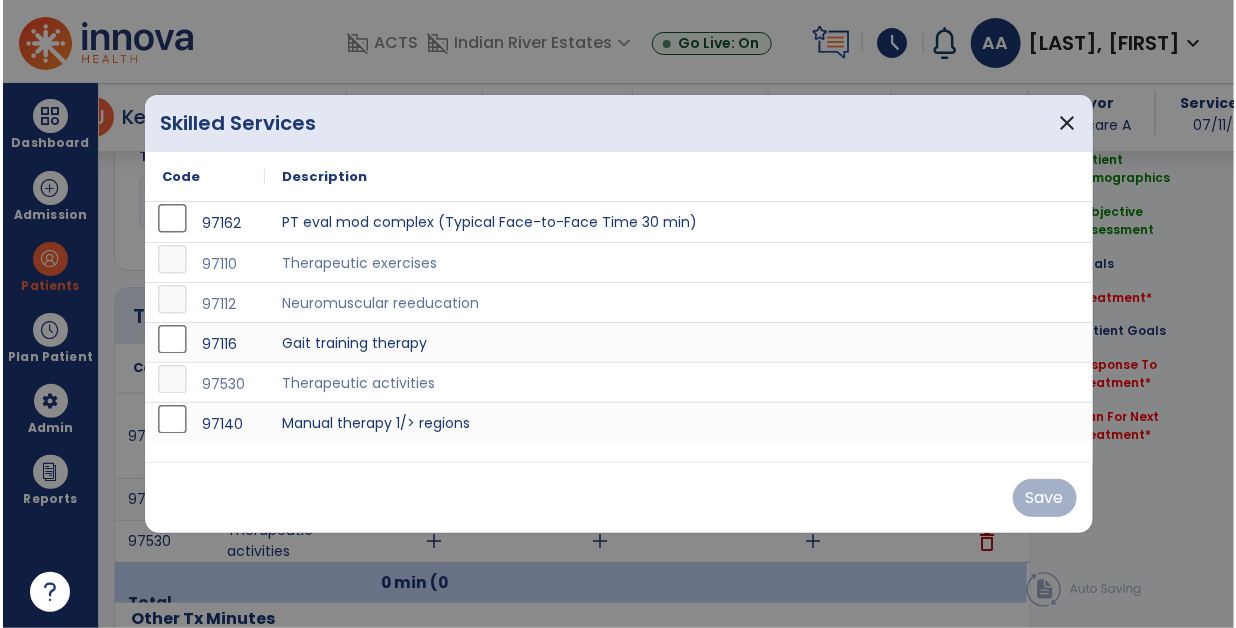 scroll, scrollTop: 1072, scrollLeft: 0, axis: vertical 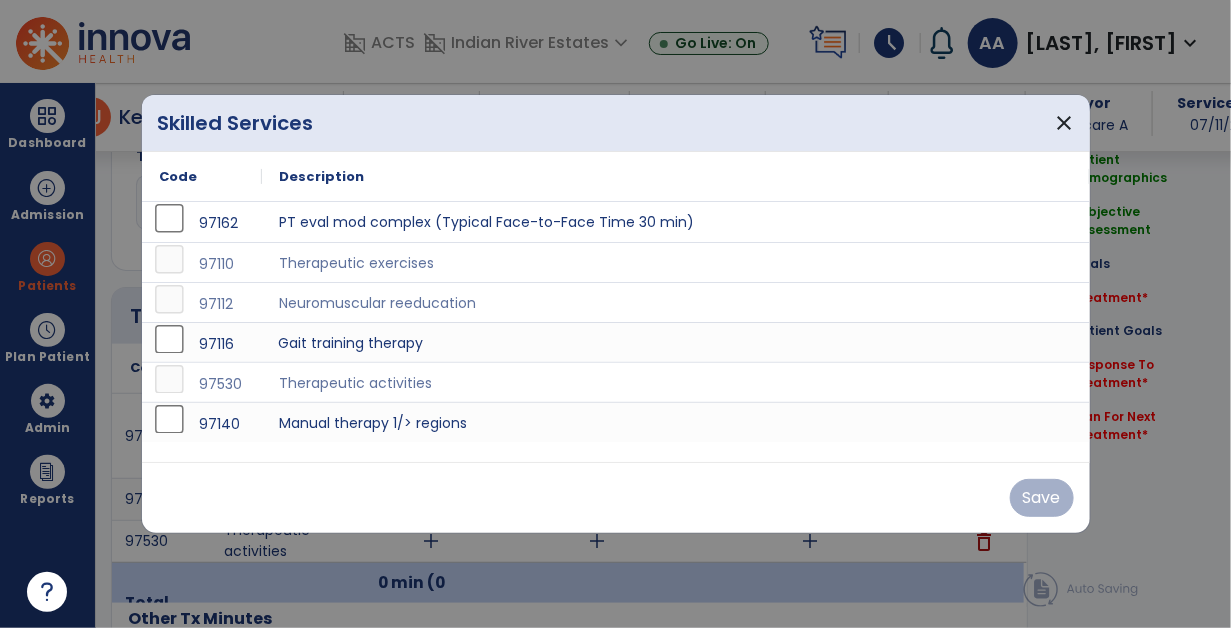 click on "Gait training therapy" at bounding box center [676, 342] 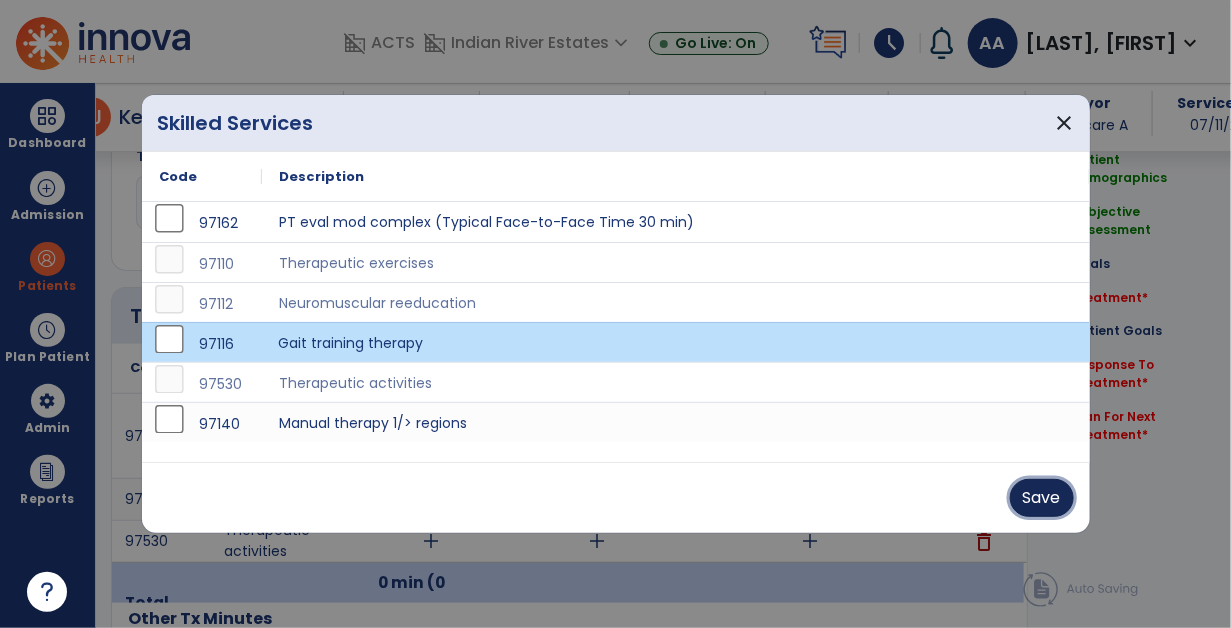 click on "Save" at bounding box center [1042, 498] 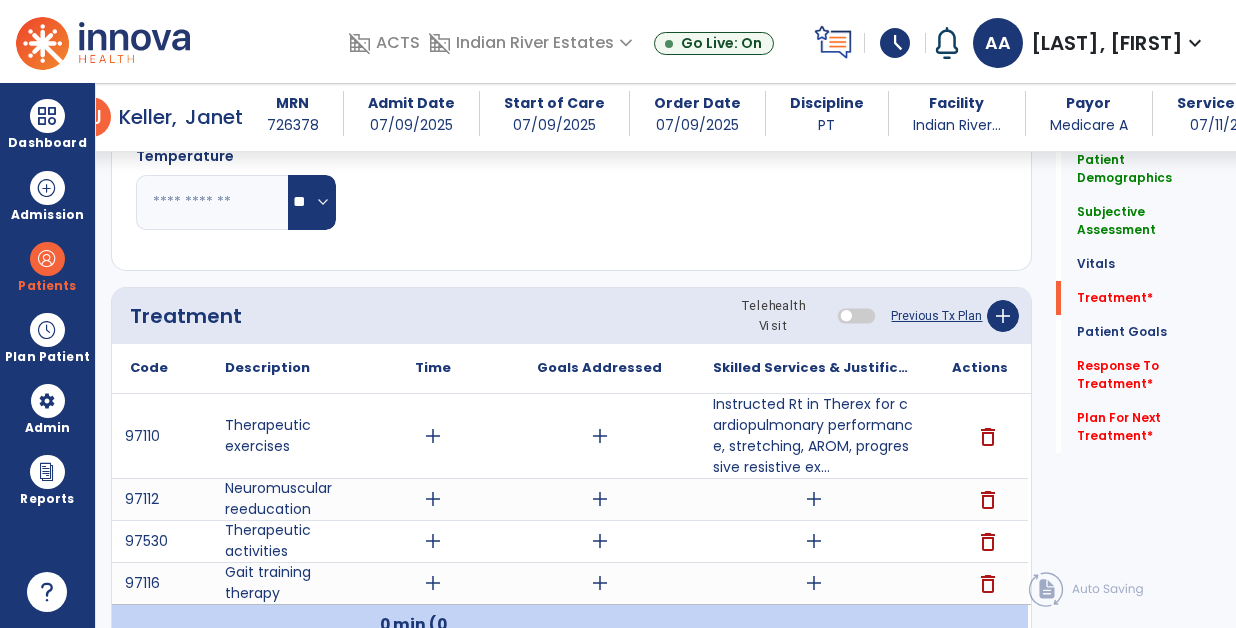click on "add" at bounding box center [433, 436] 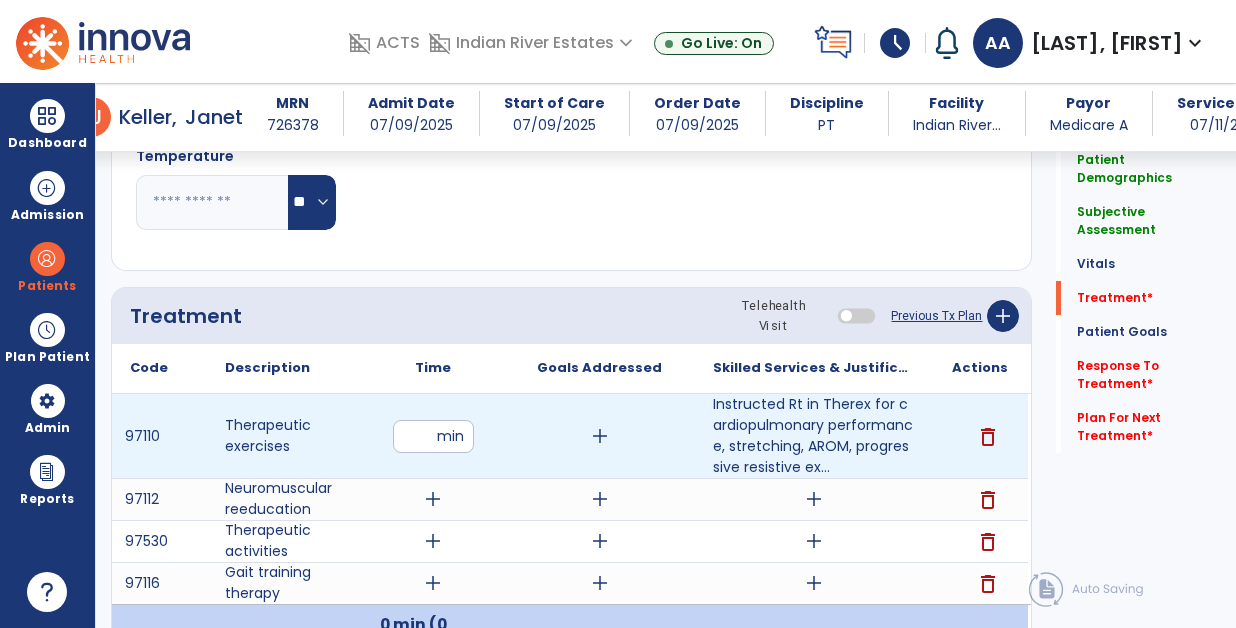 type on "*" 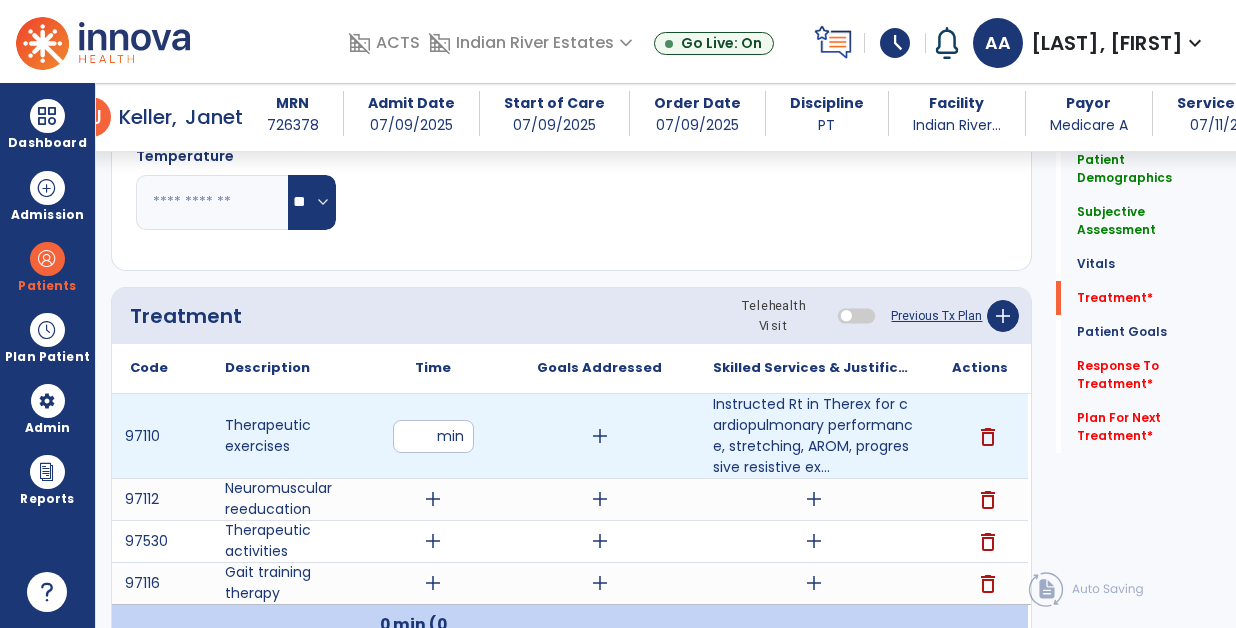 type on "**" 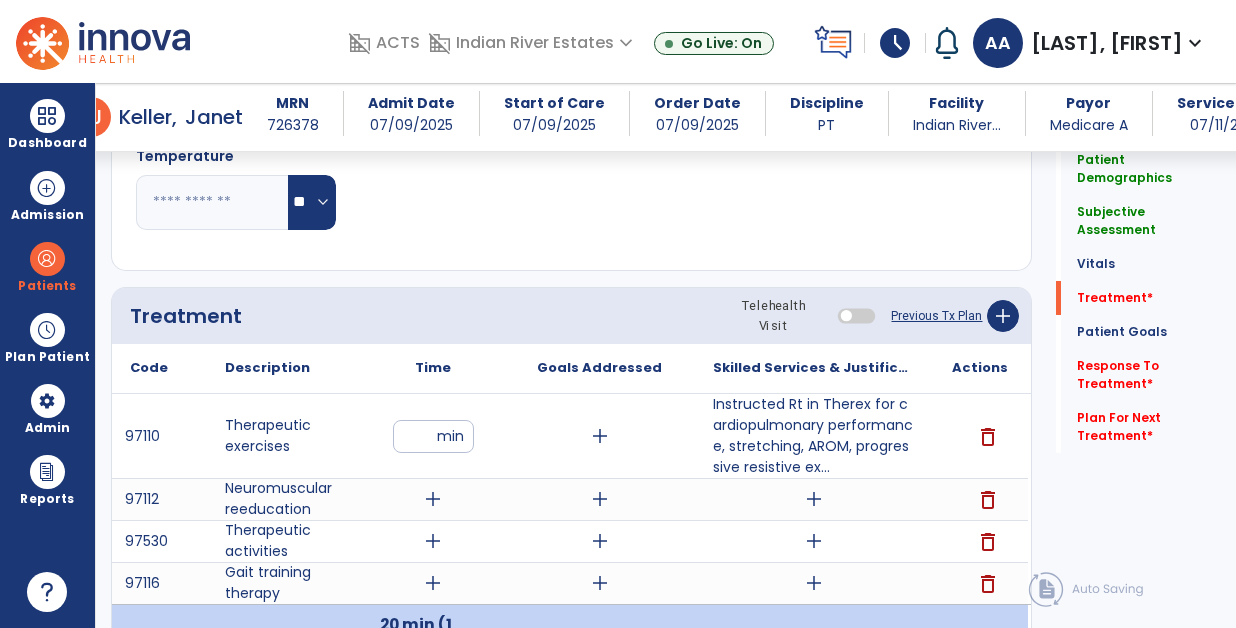 click on "add" at bounding box center (433, 541) 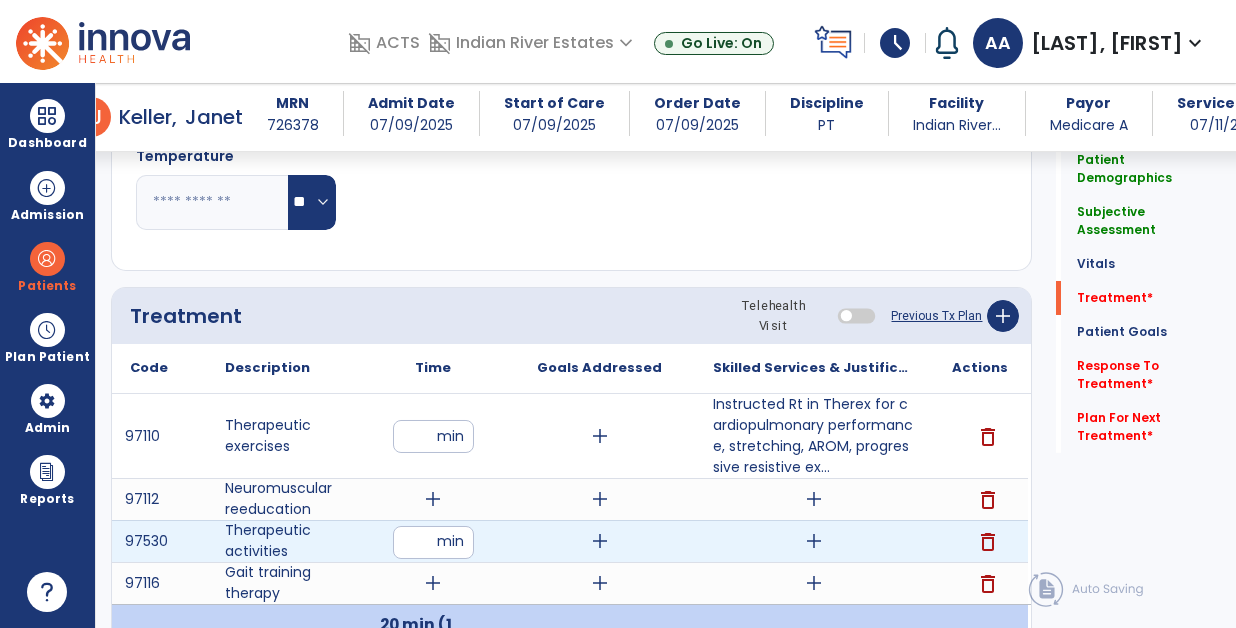 type on "**" 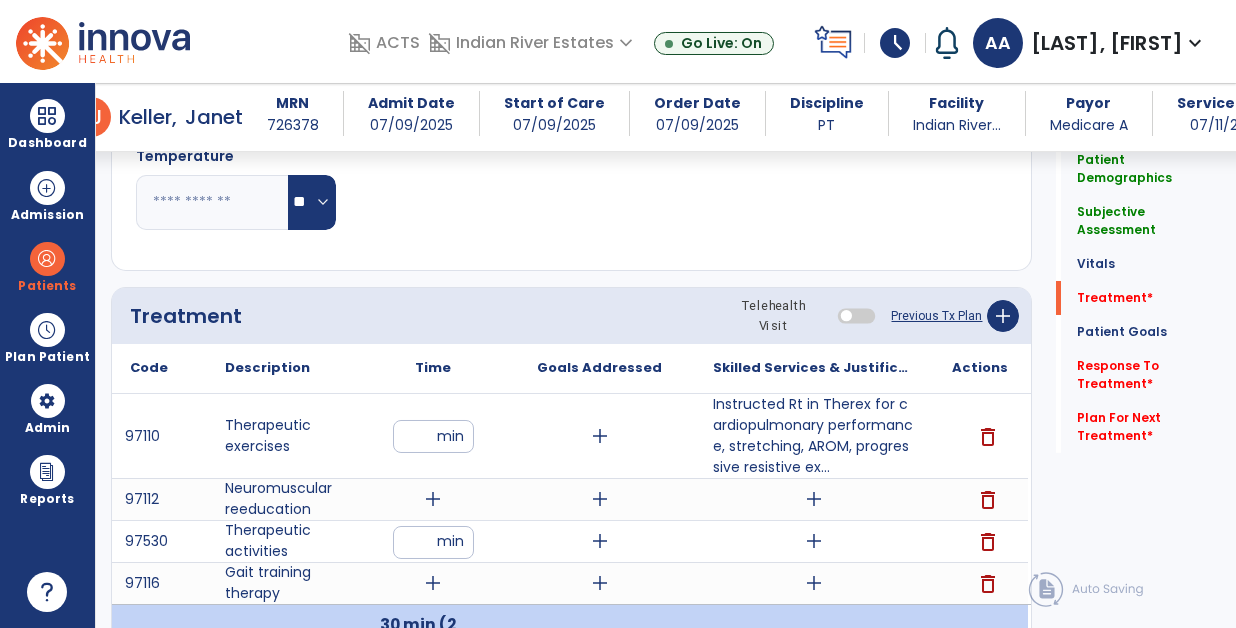 click on "add" at bounding box center [433, 583] 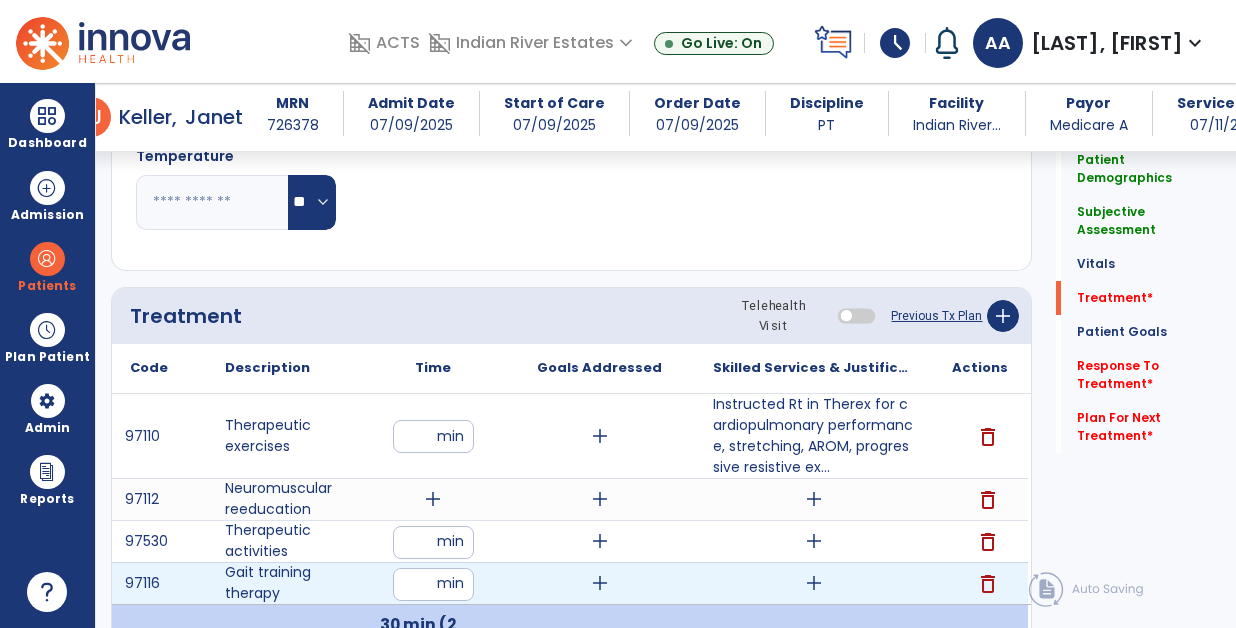 type on "**" 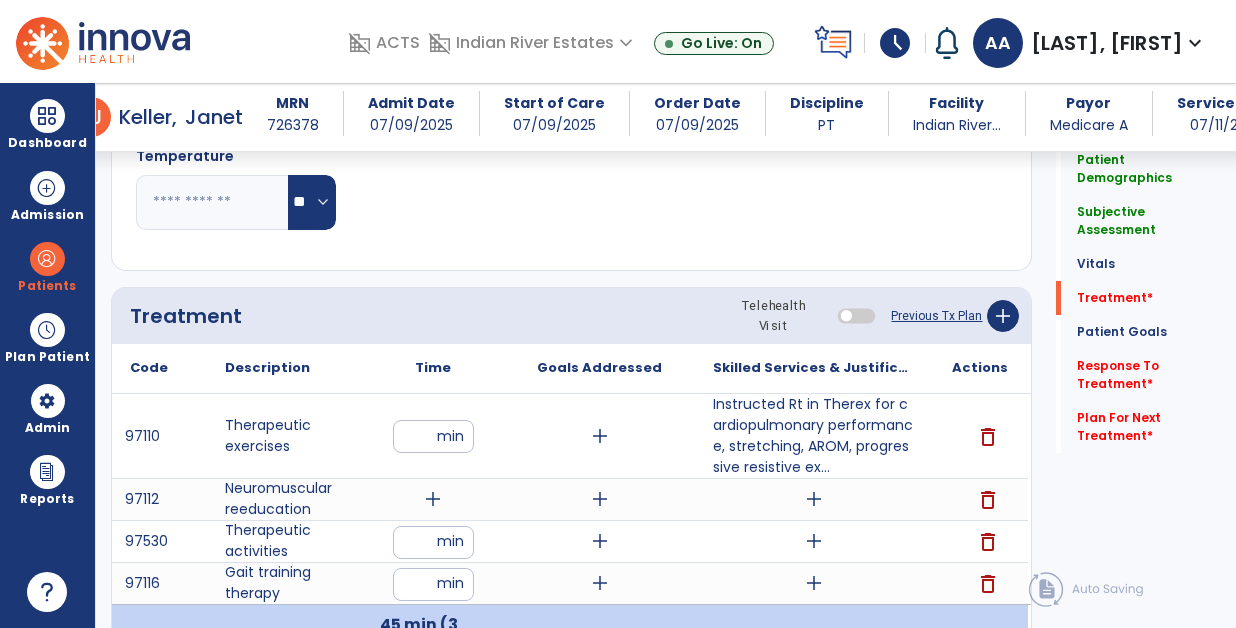 click on "add" at bounding box center (433, 499) 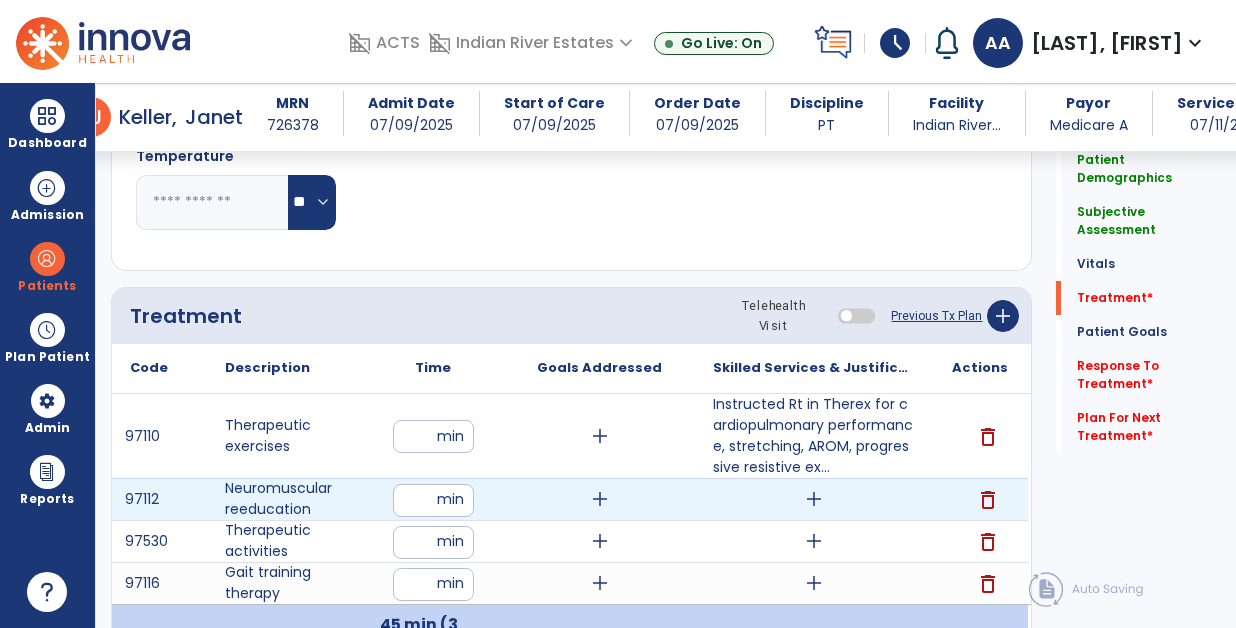 type on "**" 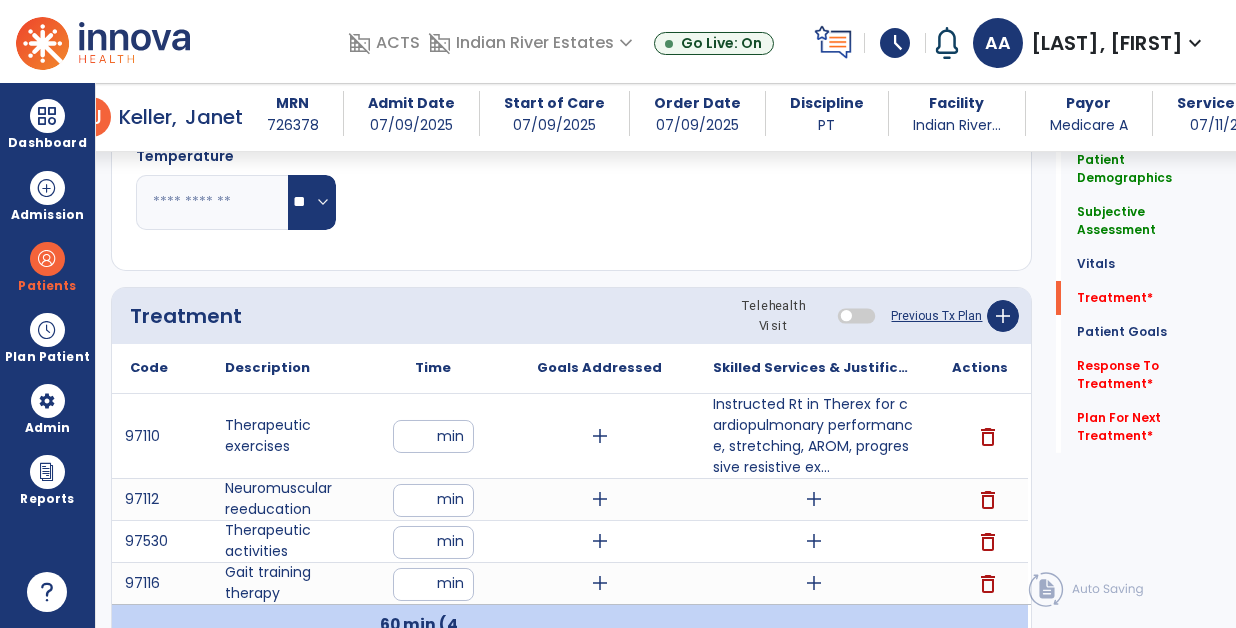 click 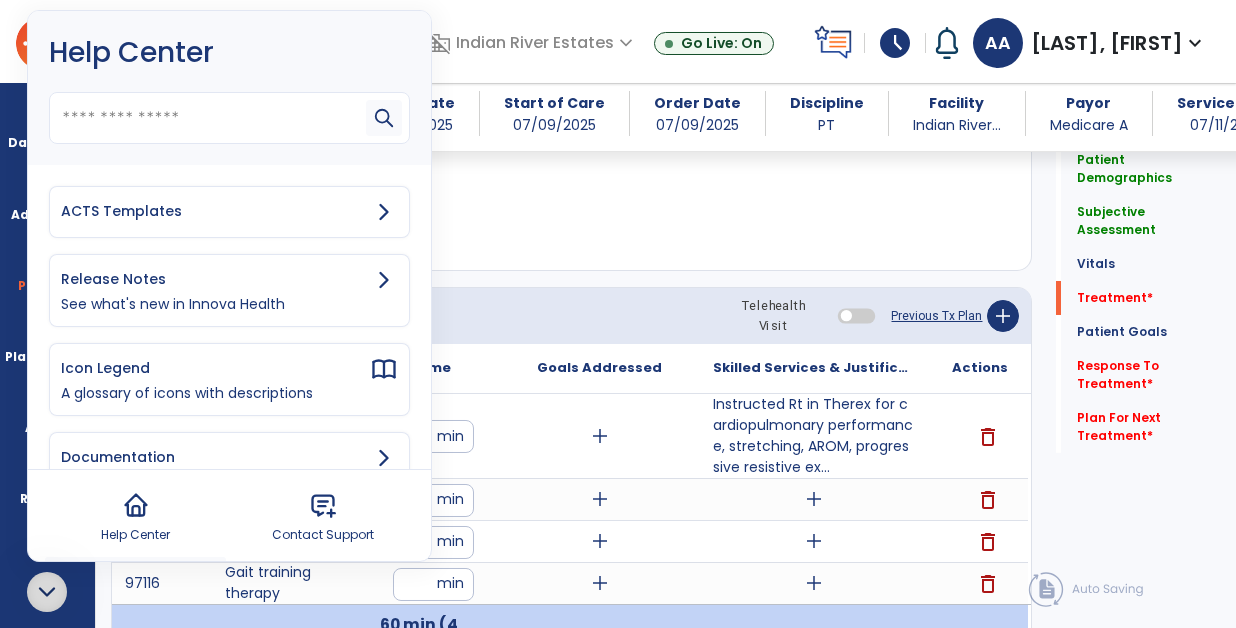 click on "ACTS Templates" at bounding box center [229, 212] 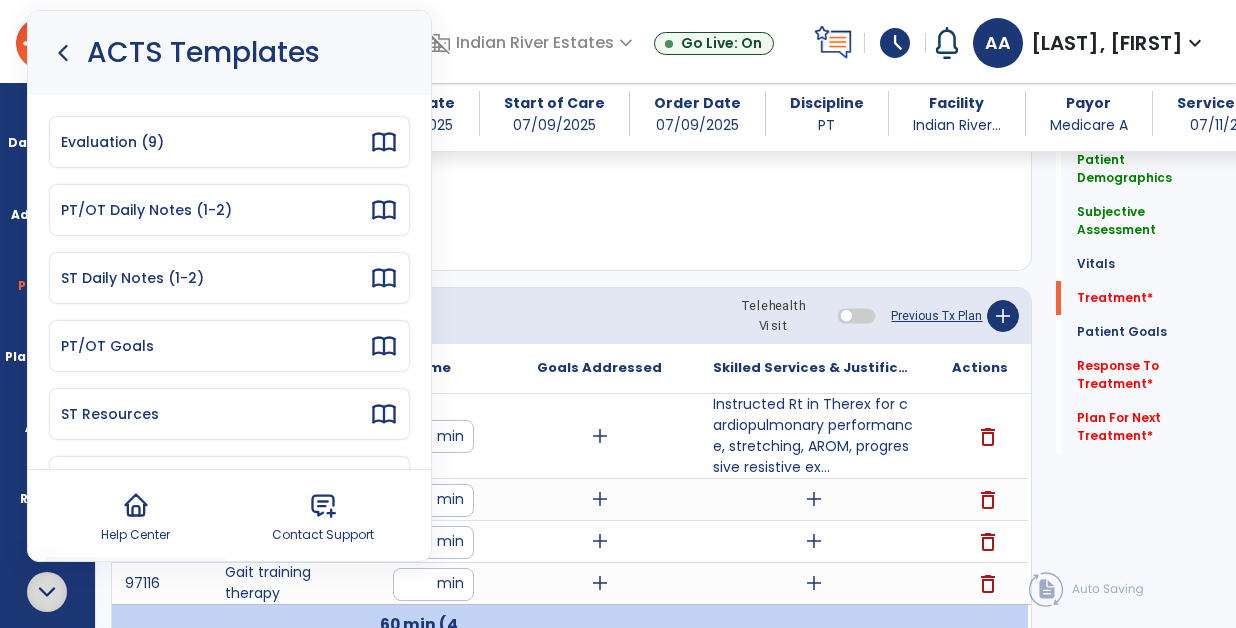 click on "PT/OT Daily Notes (1-2)" at bounding box center (215, 210) 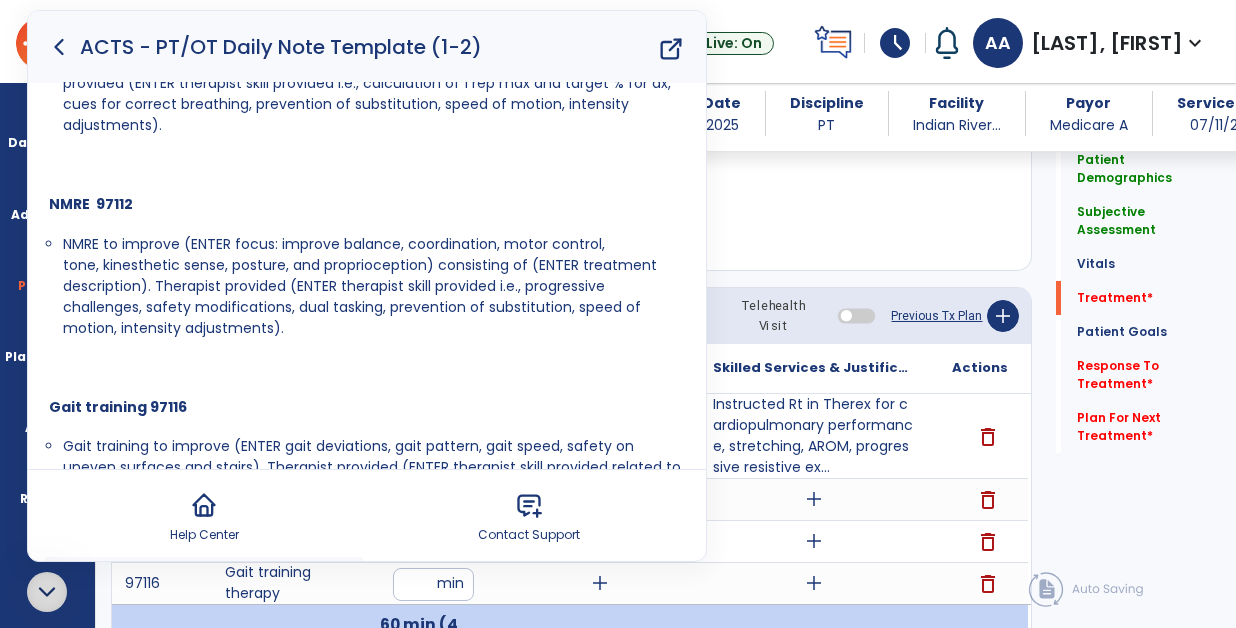 scroll, scrollTop: 334, scrollLeft: 0, axis: vertical 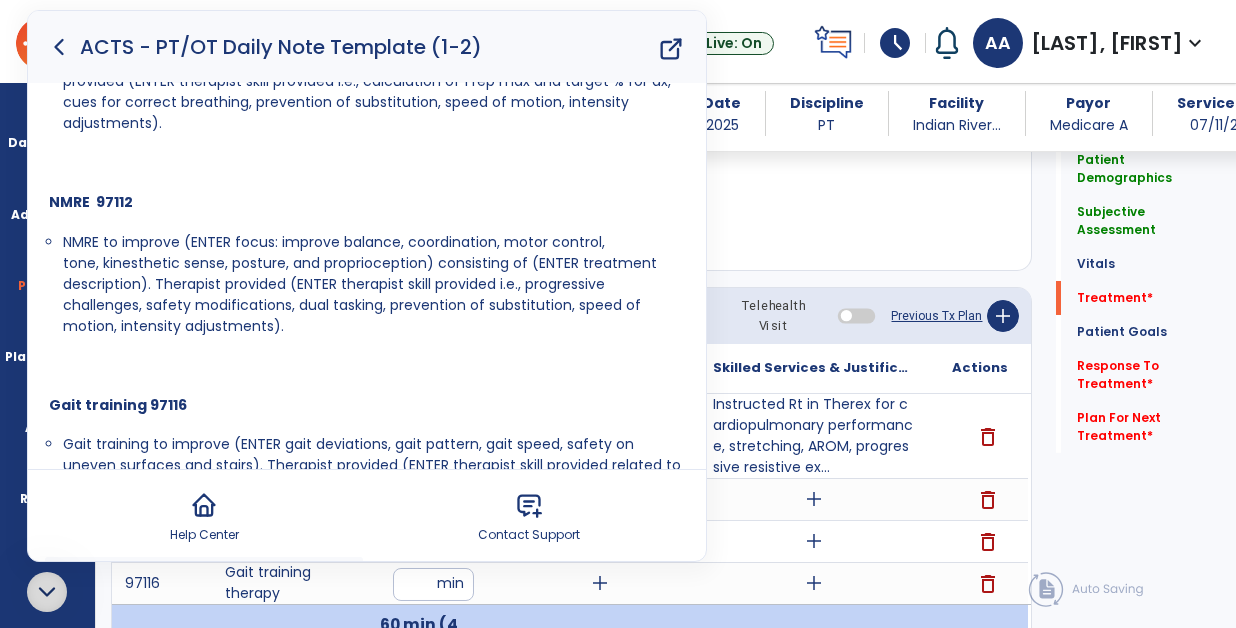 drag, startPoint x: 63, startPoint y: 228, endPoint x: 303, endPoint y: 339, distance: 264.42578 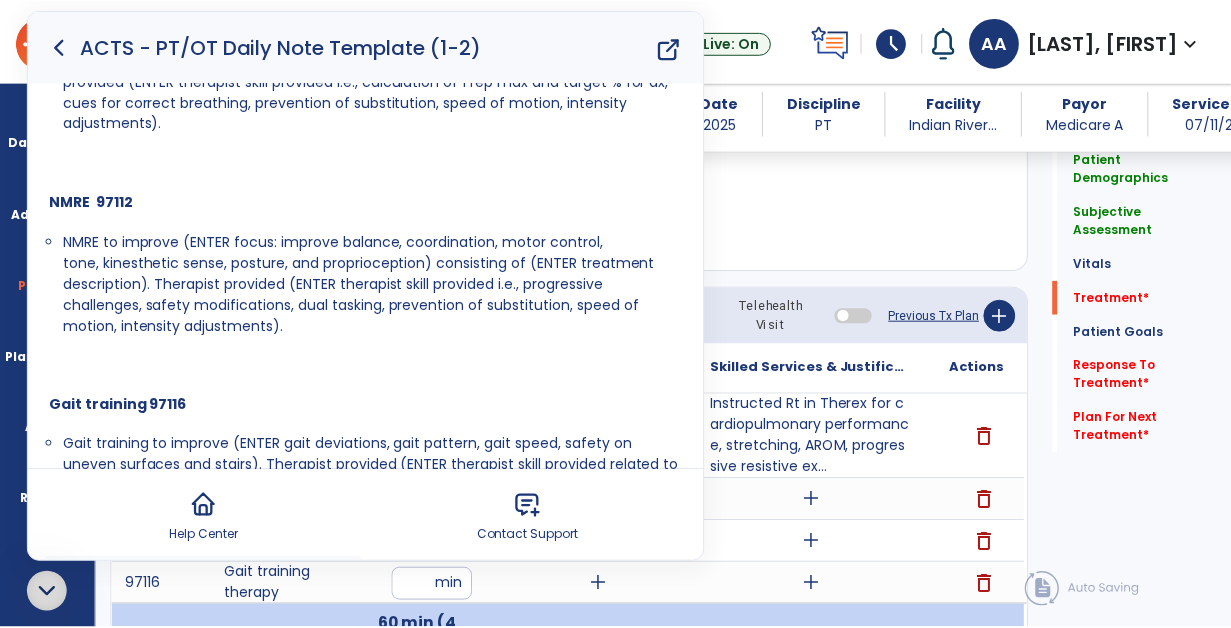 scroll, scrollTop: 0, scrollLeft: 0, axis: both 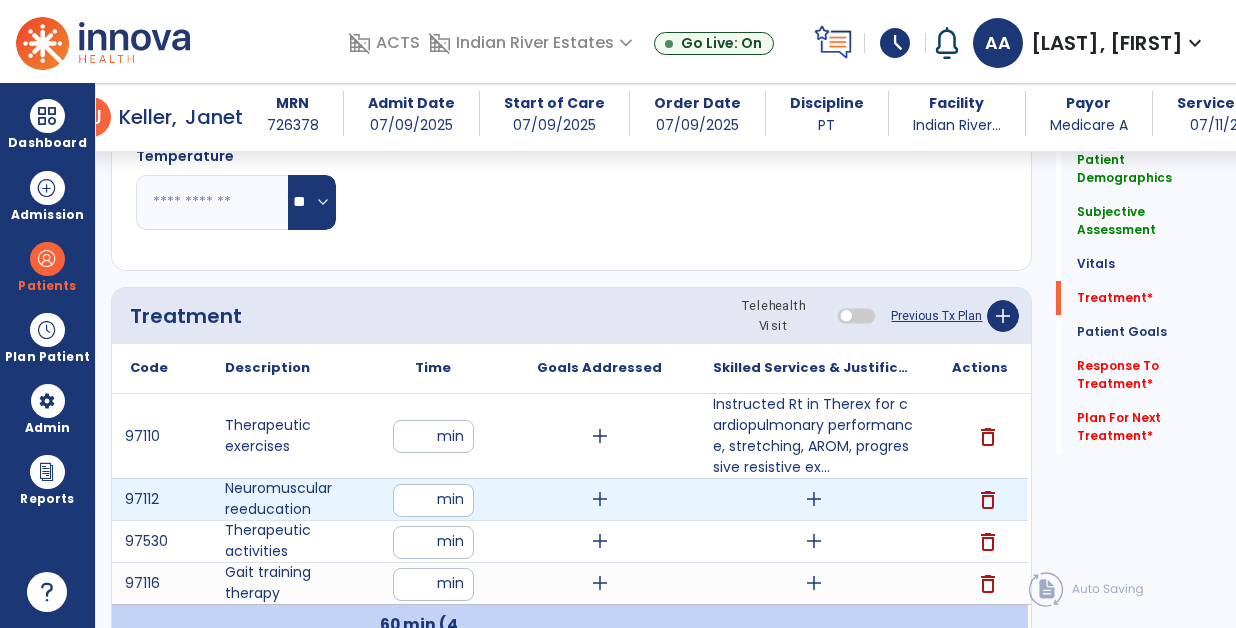 click on "add" at bounding box center (814, 499) 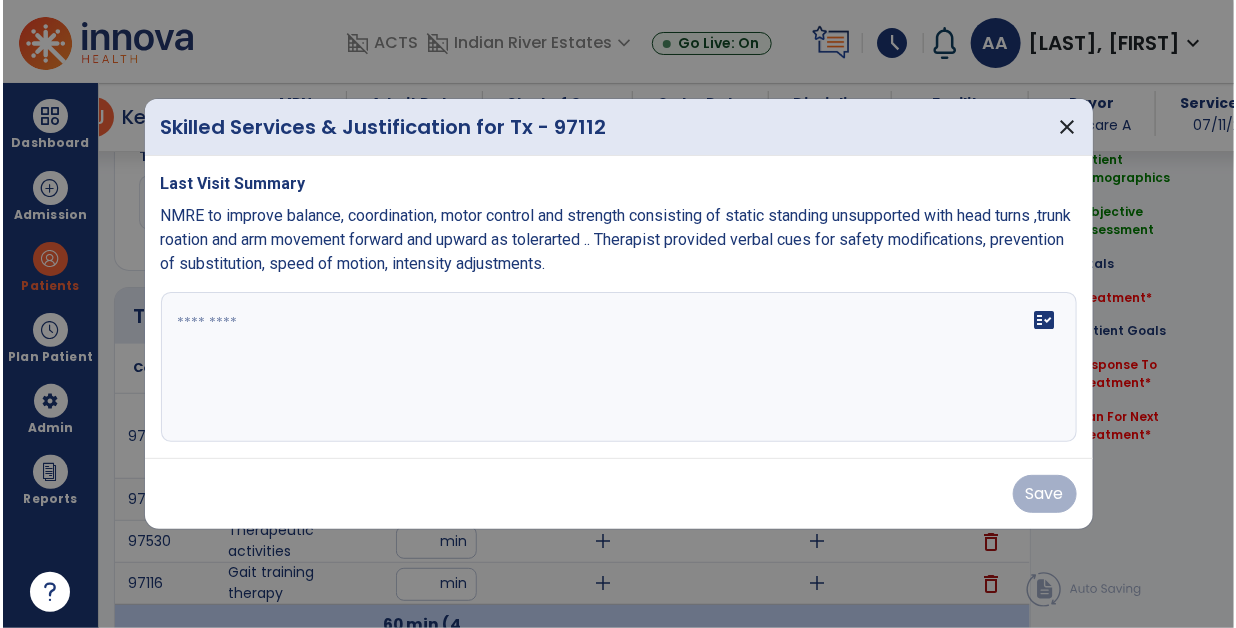 scroll, scrollTop: 1072, scrollLeft: 0, axis: vertical 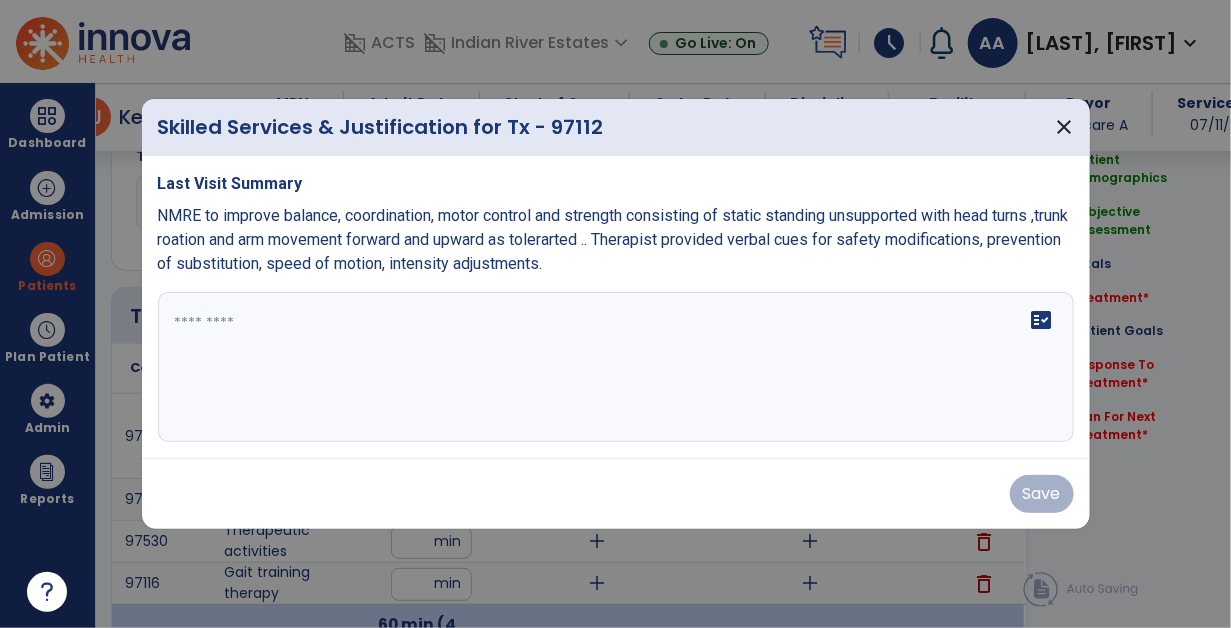 click at bounding box center [616, 367] 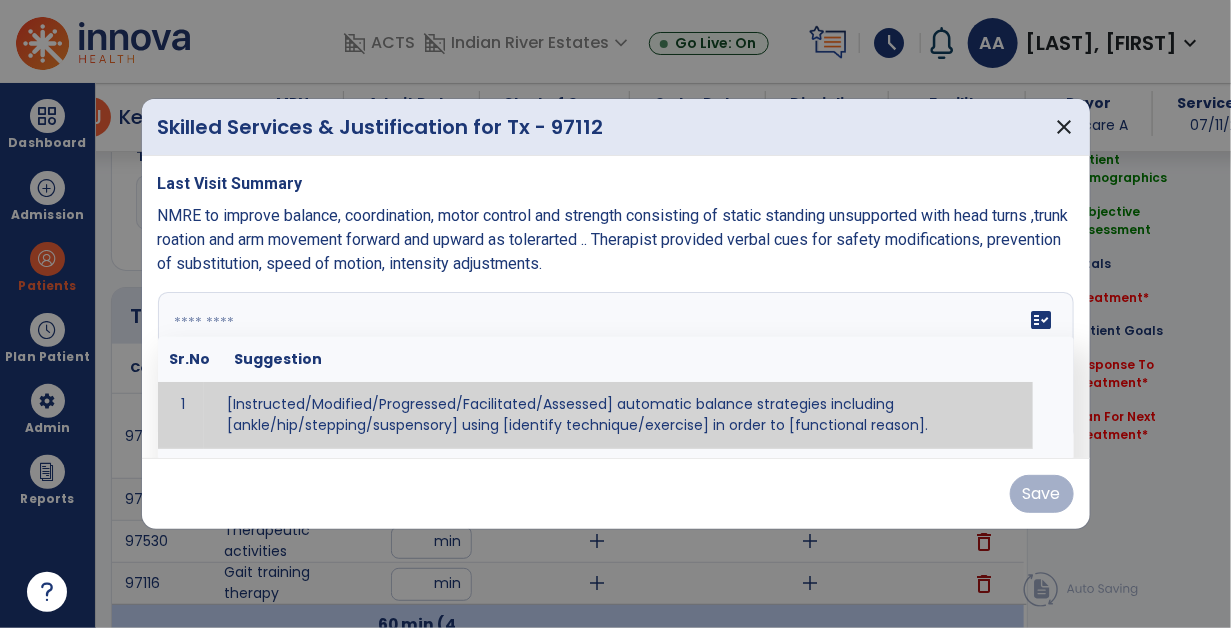 paste on "**********" 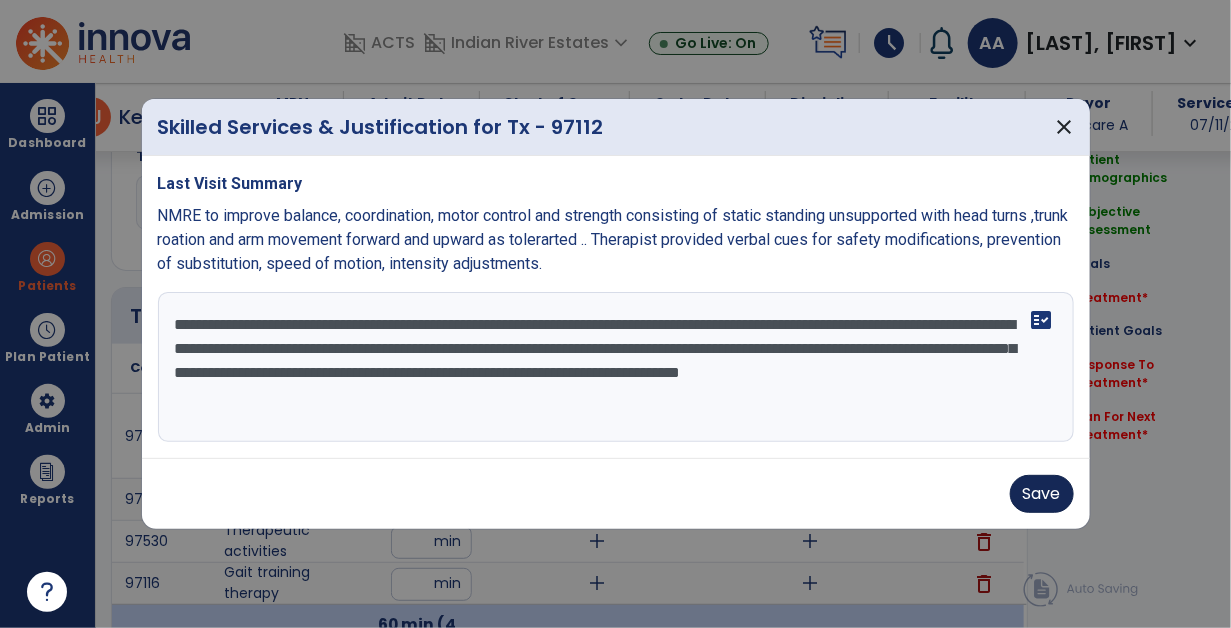 type on "**********" 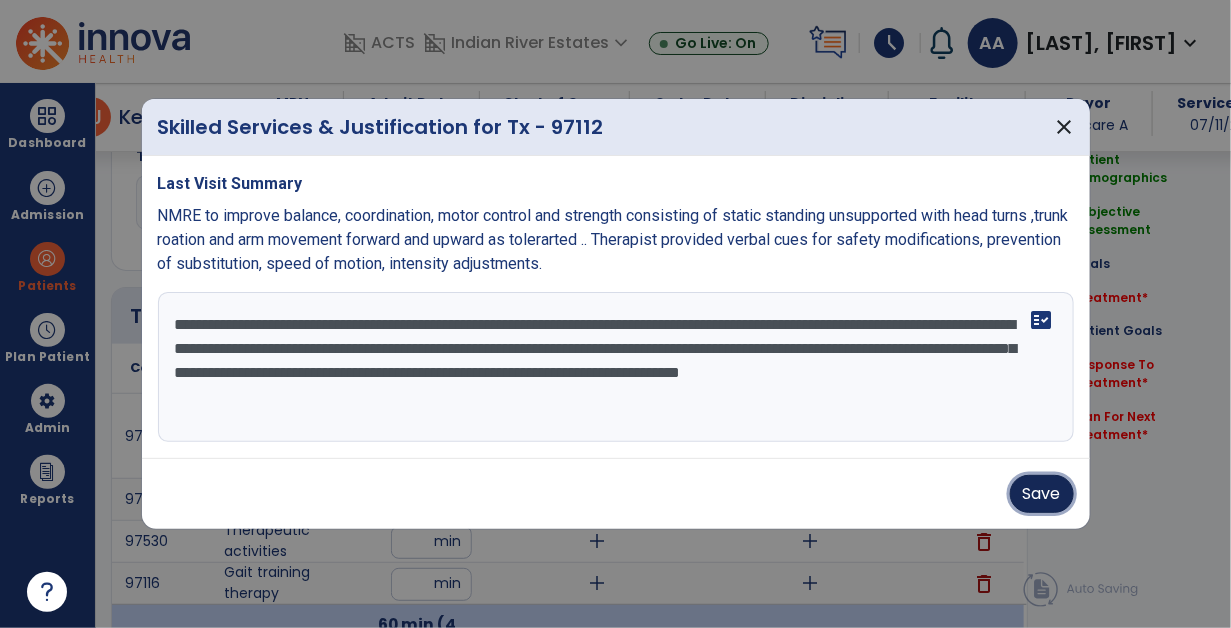 click on "Save" at bounding box center [1042, 494] 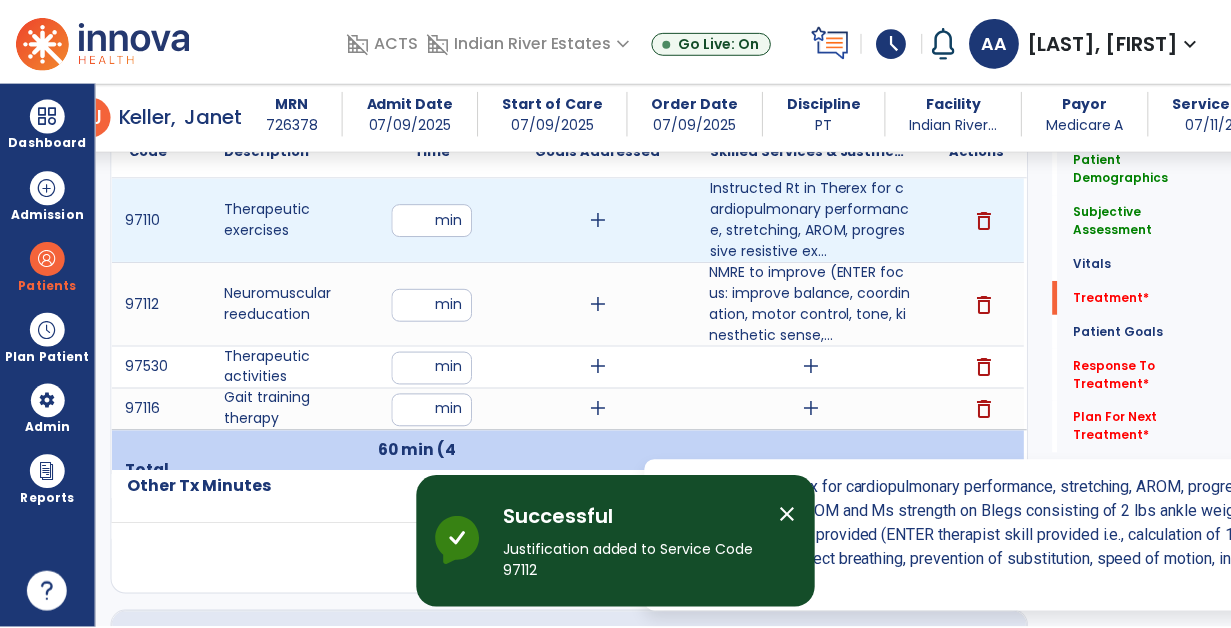 scroll, scrollTop: 1291, scrollLeft: 0, axis: vertical 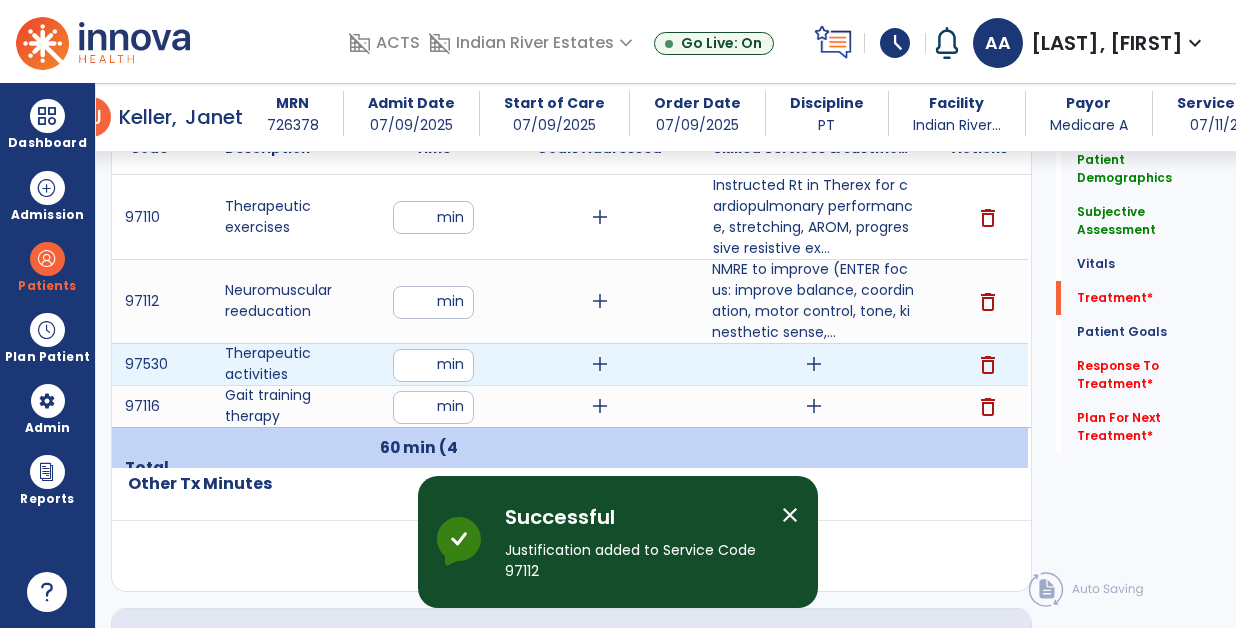 click on "add" at bounding box center [814, 364] 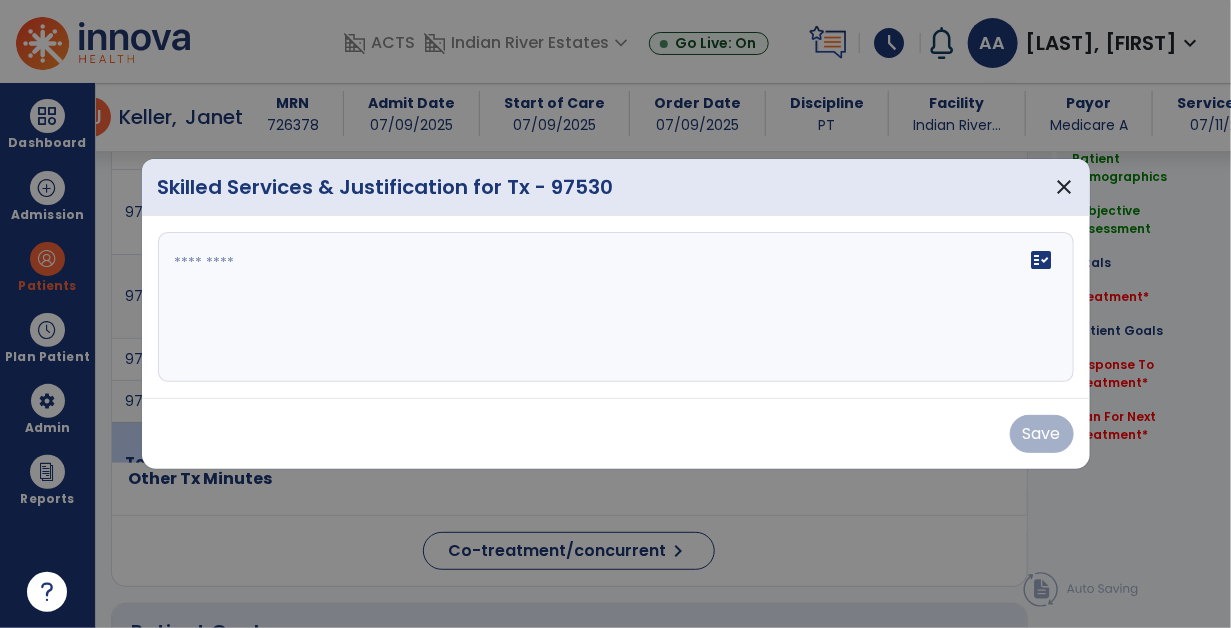scroll, scrollTop: 1291, scrollLeft: 0, axis: vertical 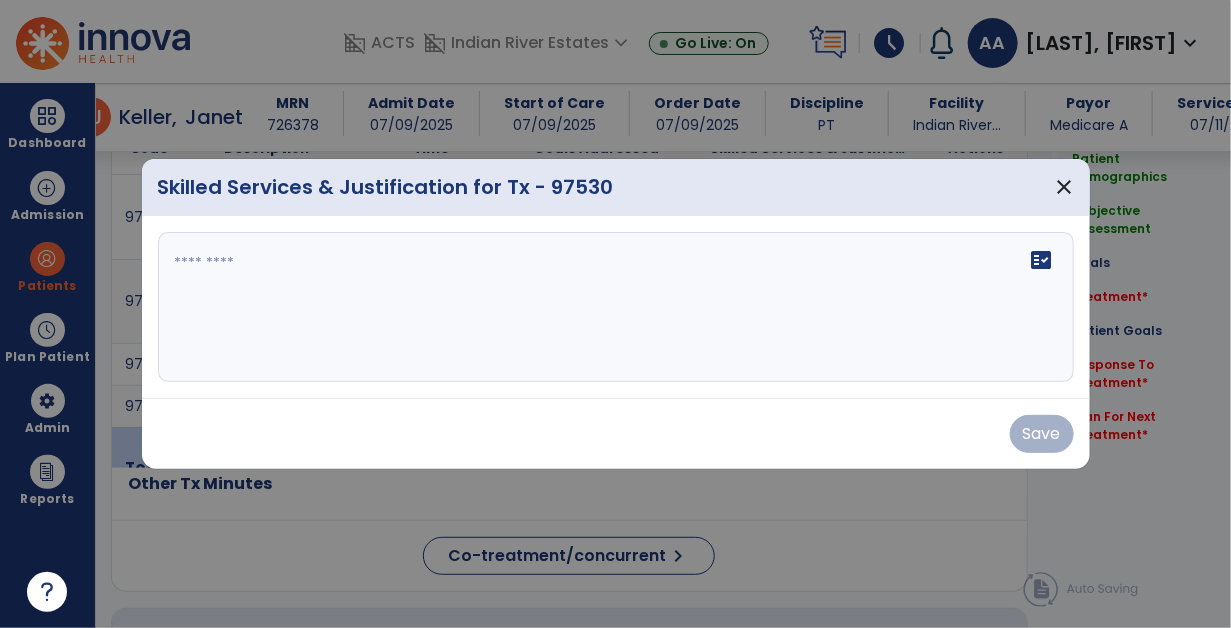 click 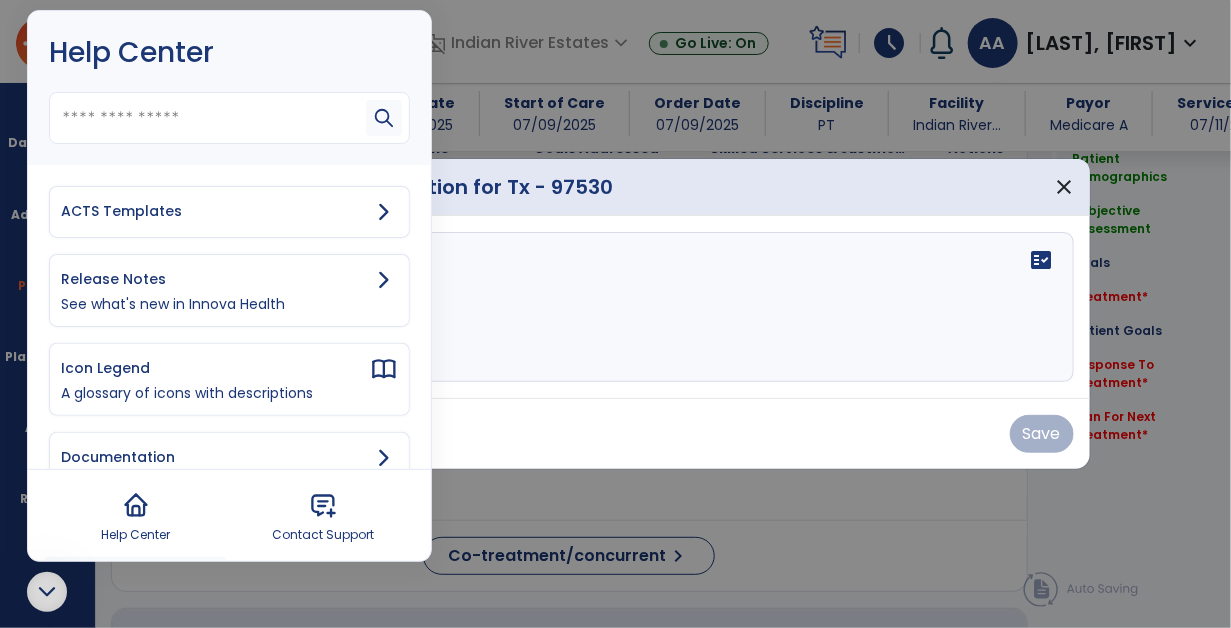click on "ACTS Templates" at bounding box center (215, 211) 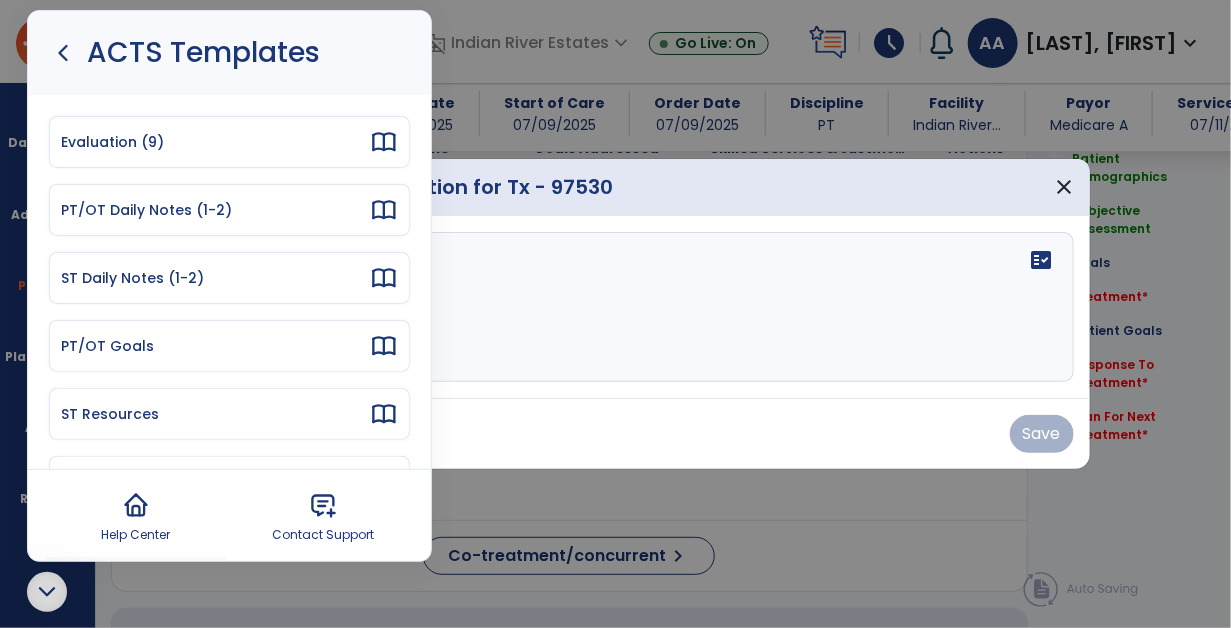 click on "PT/OT Daily Notes (1-2)" at bounding box center [215, 210] 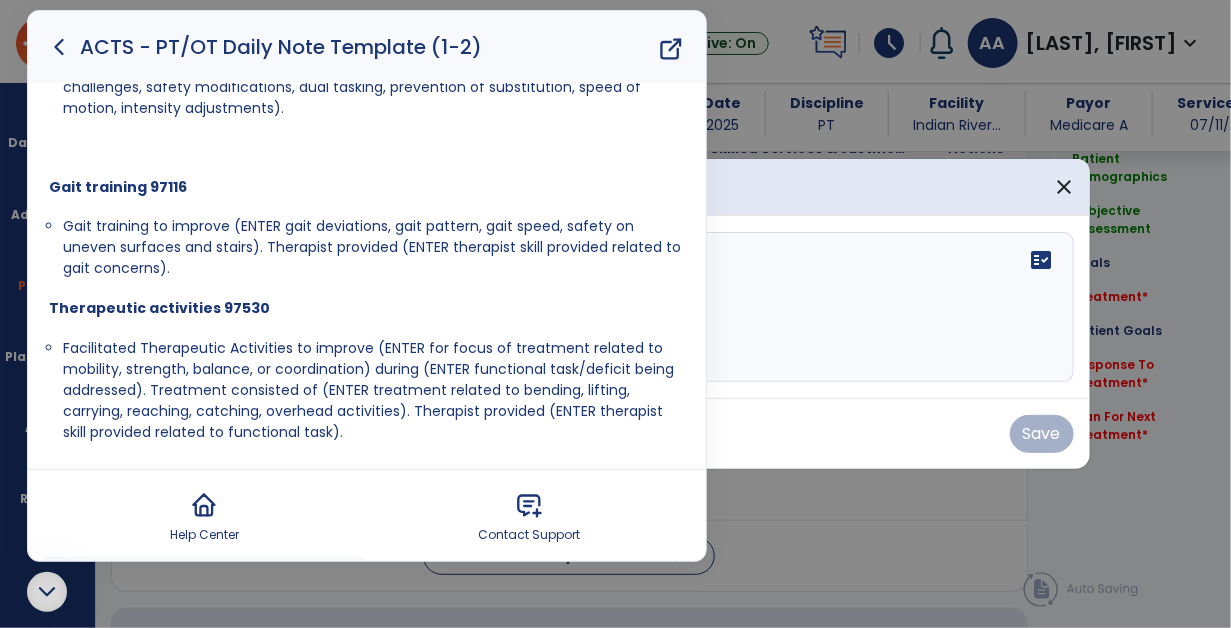 scroll, scrollTop: 554, scrollLeft: 0, axis: vertical 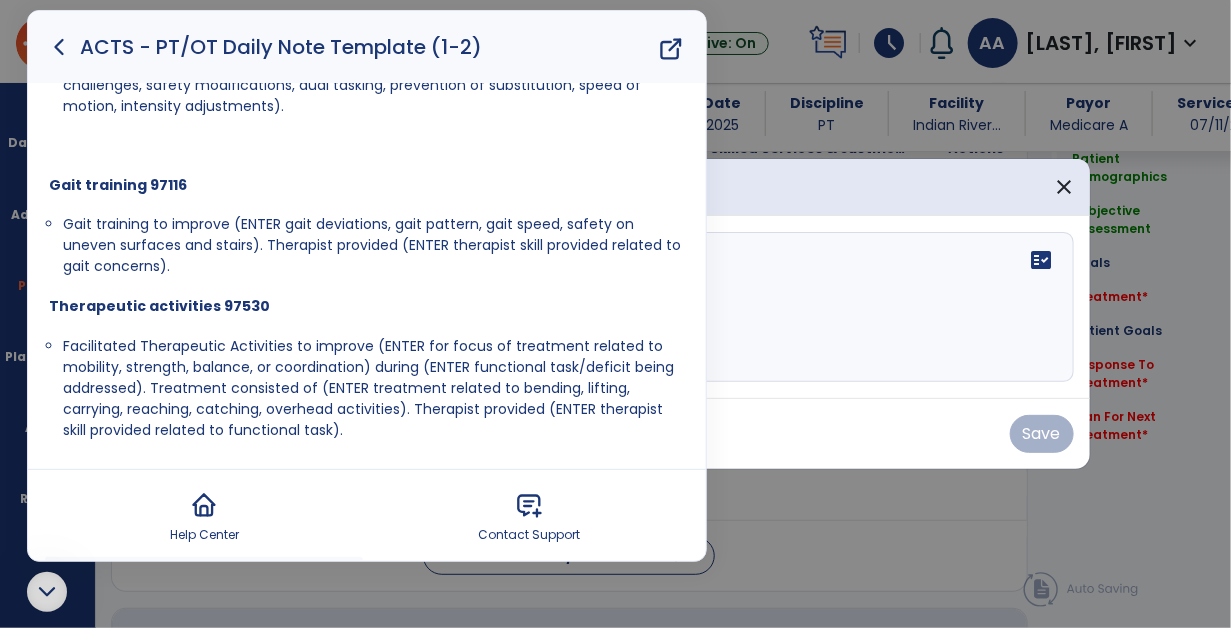 drag, startPoint x: 131, startPoint y: 200, endPoint x: 375, endPoint y: 426, distance: 332.58383 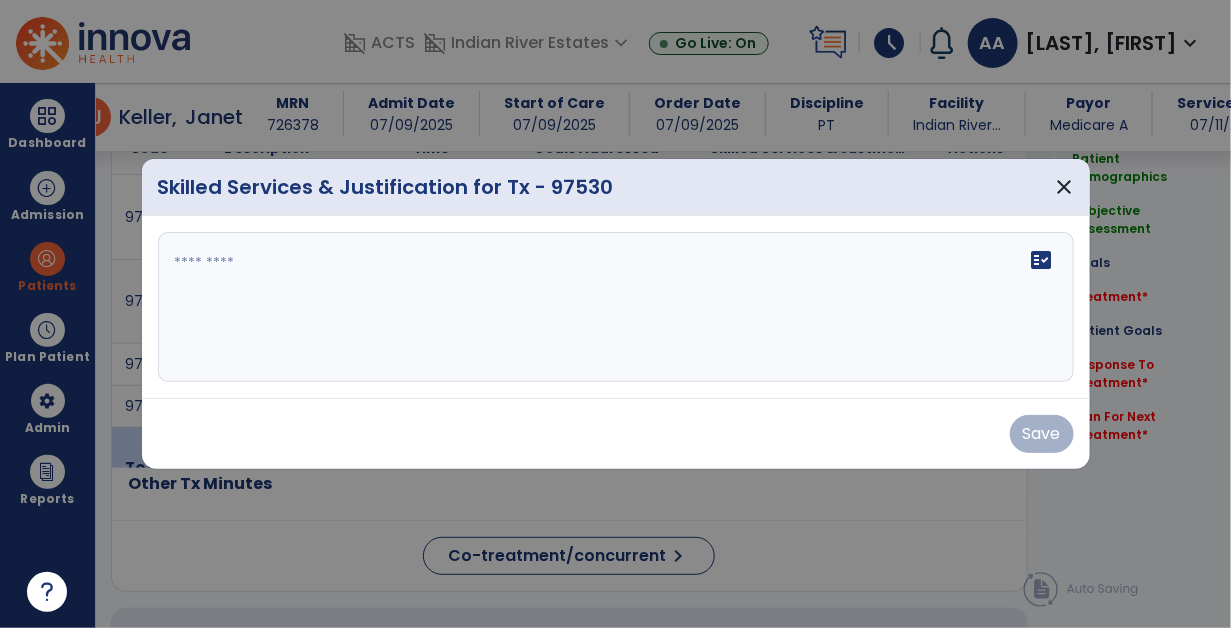 scroll, scrollTop: 0, scrollLeft: 0, axis: both 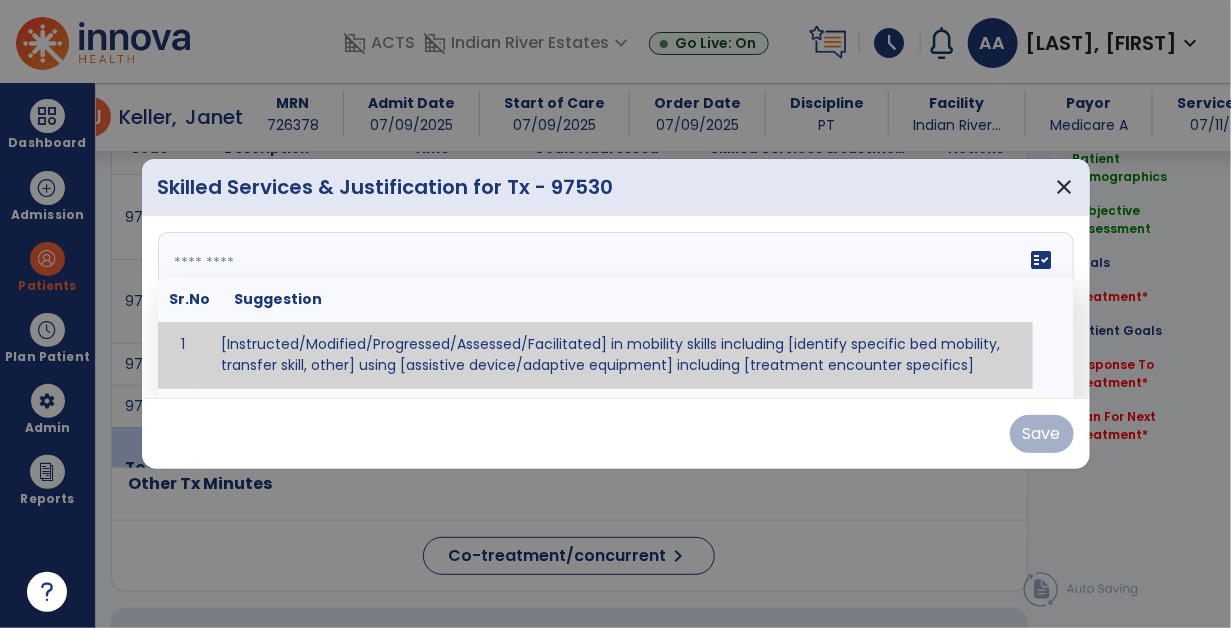 click on "fact_check  Sr.No Suggestion 1 [Instructed/Modified/Progressed/Assessed/Facilitated] in mobility skills including [identify specific bed mobility, transfer skill, other] using [assistive device/adaptive equipment] including [treatment encounter specifics]" at bounding box center [616, 307] 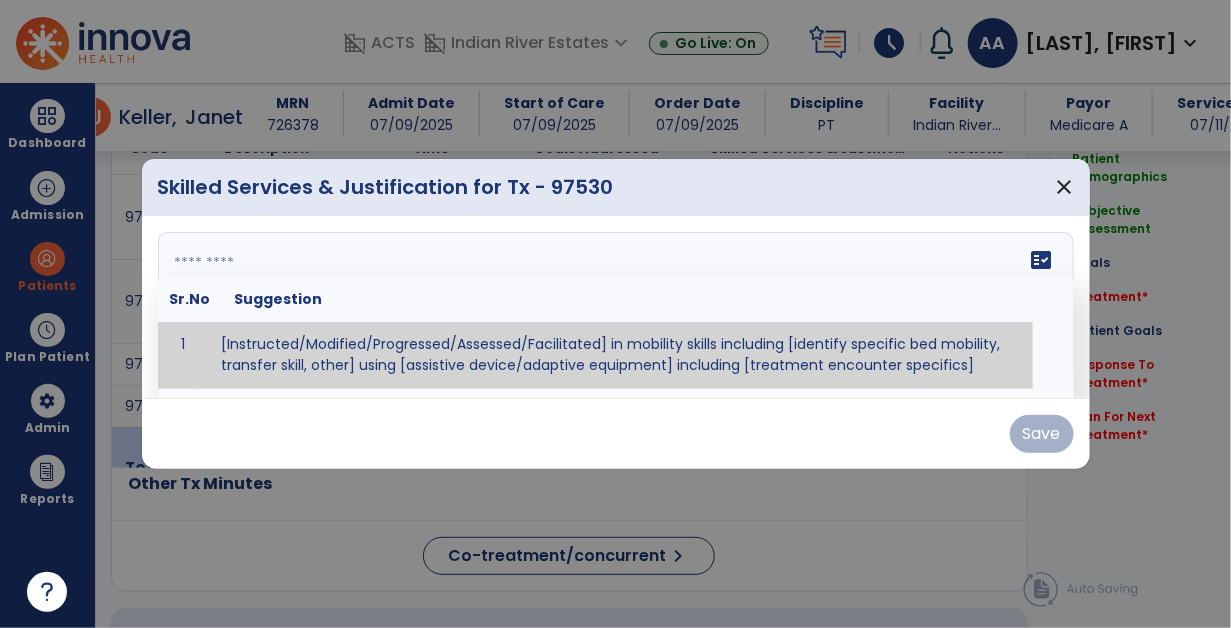 paste on "**********" 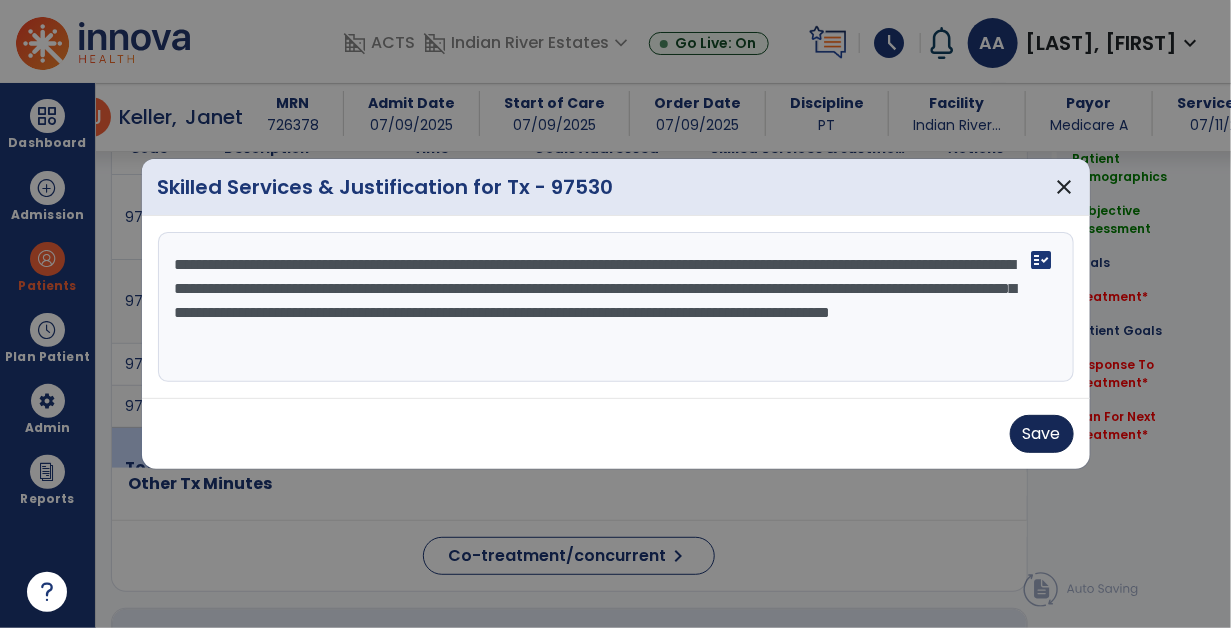type on "**********" 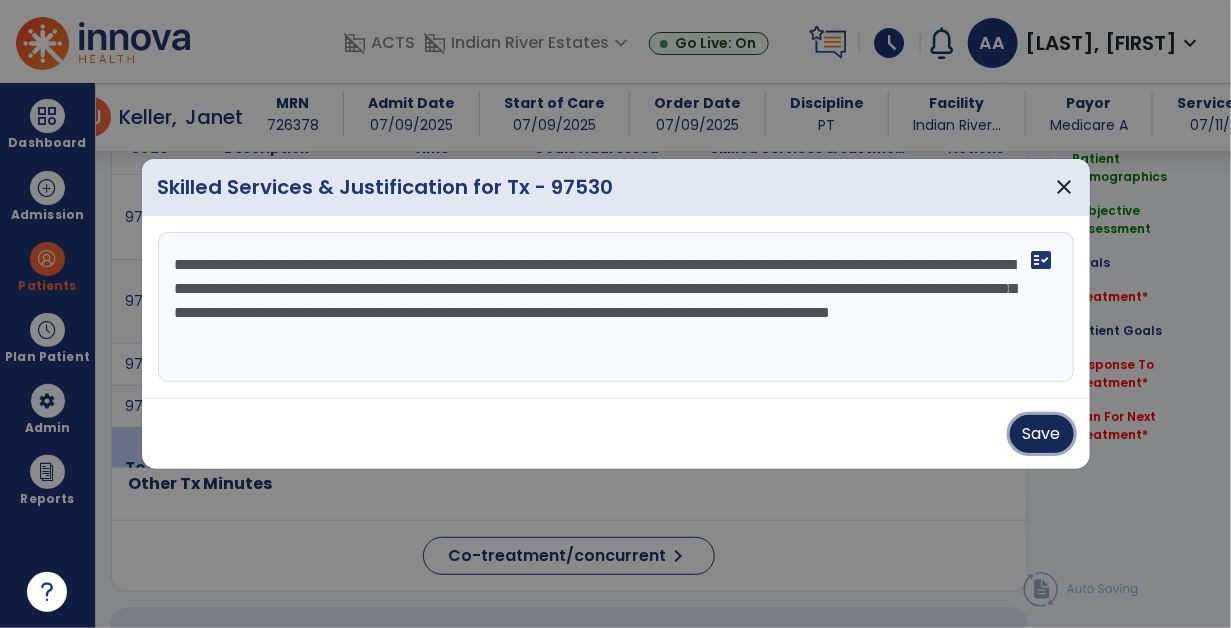 click on "Save" at bounding box center [1042, 434] 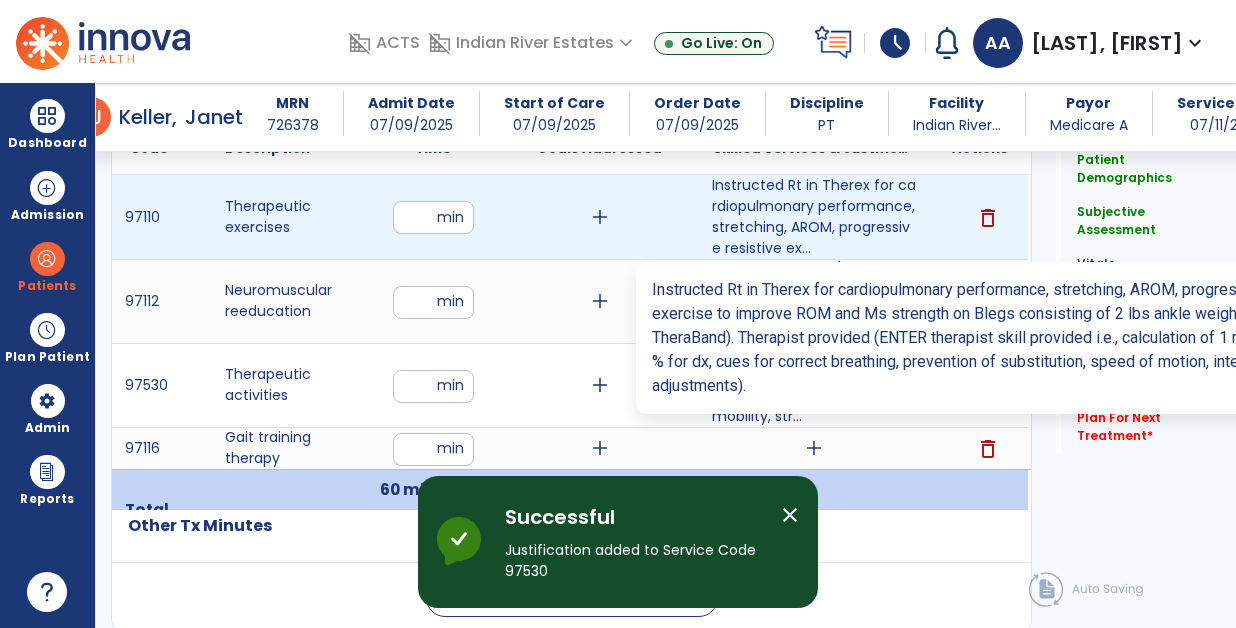 click on "Instructed Rt in Therex for  cardiopulmonary performance, stretching, AROM, progressive resistive ex..." at bounding box center (814, 217) 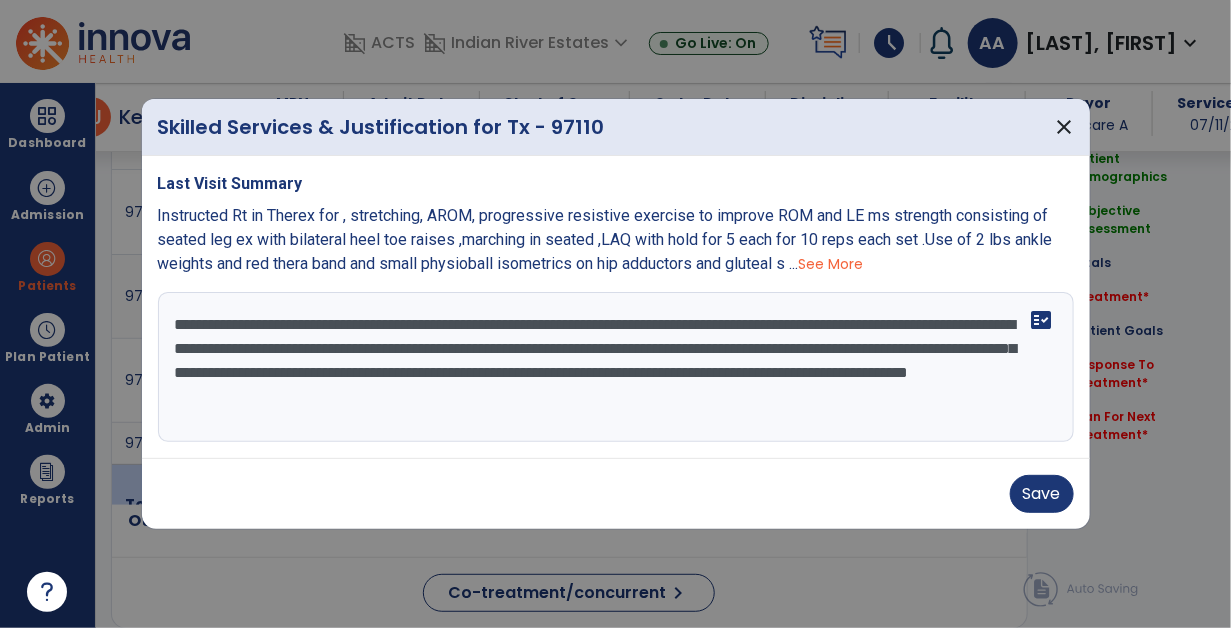 scroll, scrollTop: 1291, scrollLeft: 0, axis: vertical 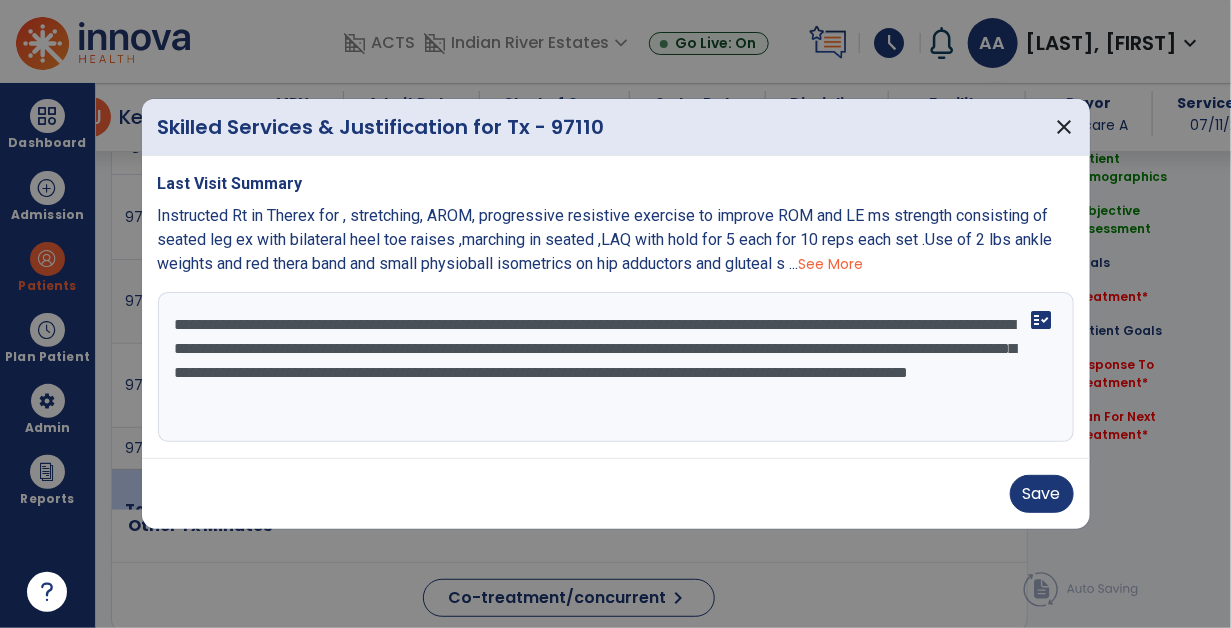 click on "**********" at bounding box center (616, 367) 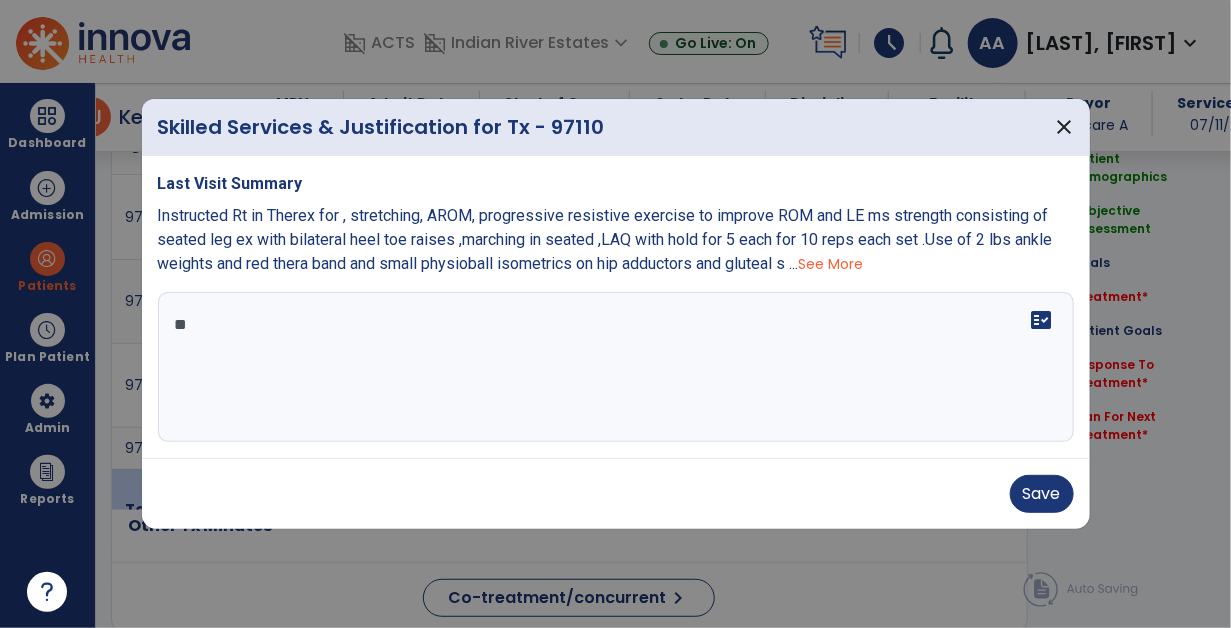 type on "*" 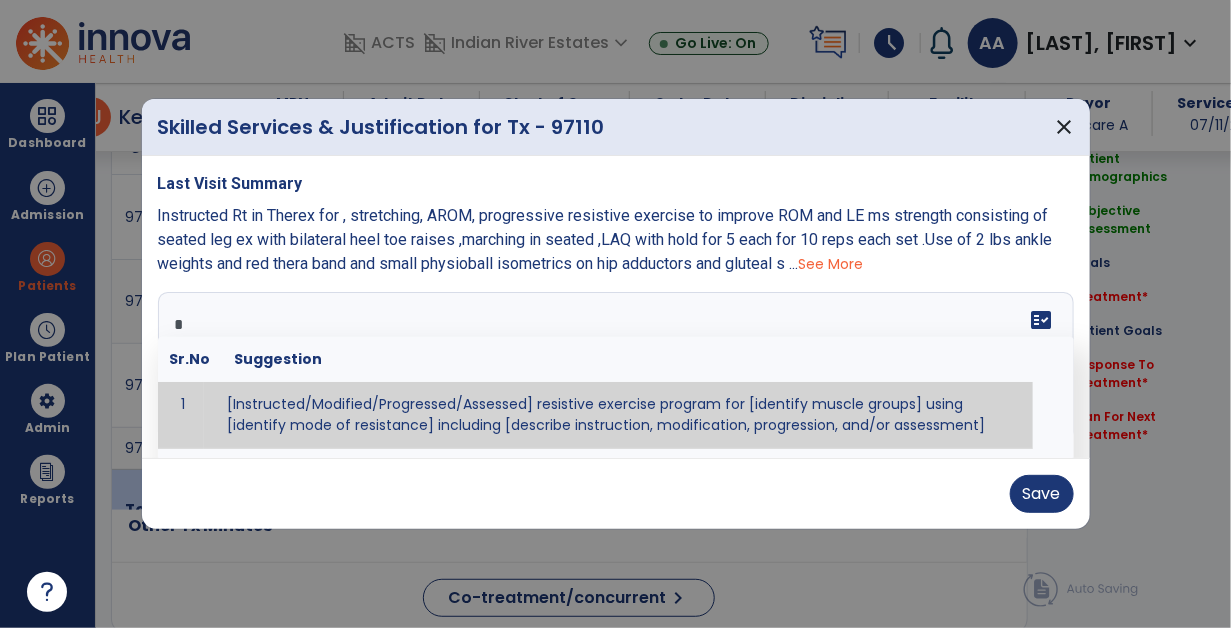 type 